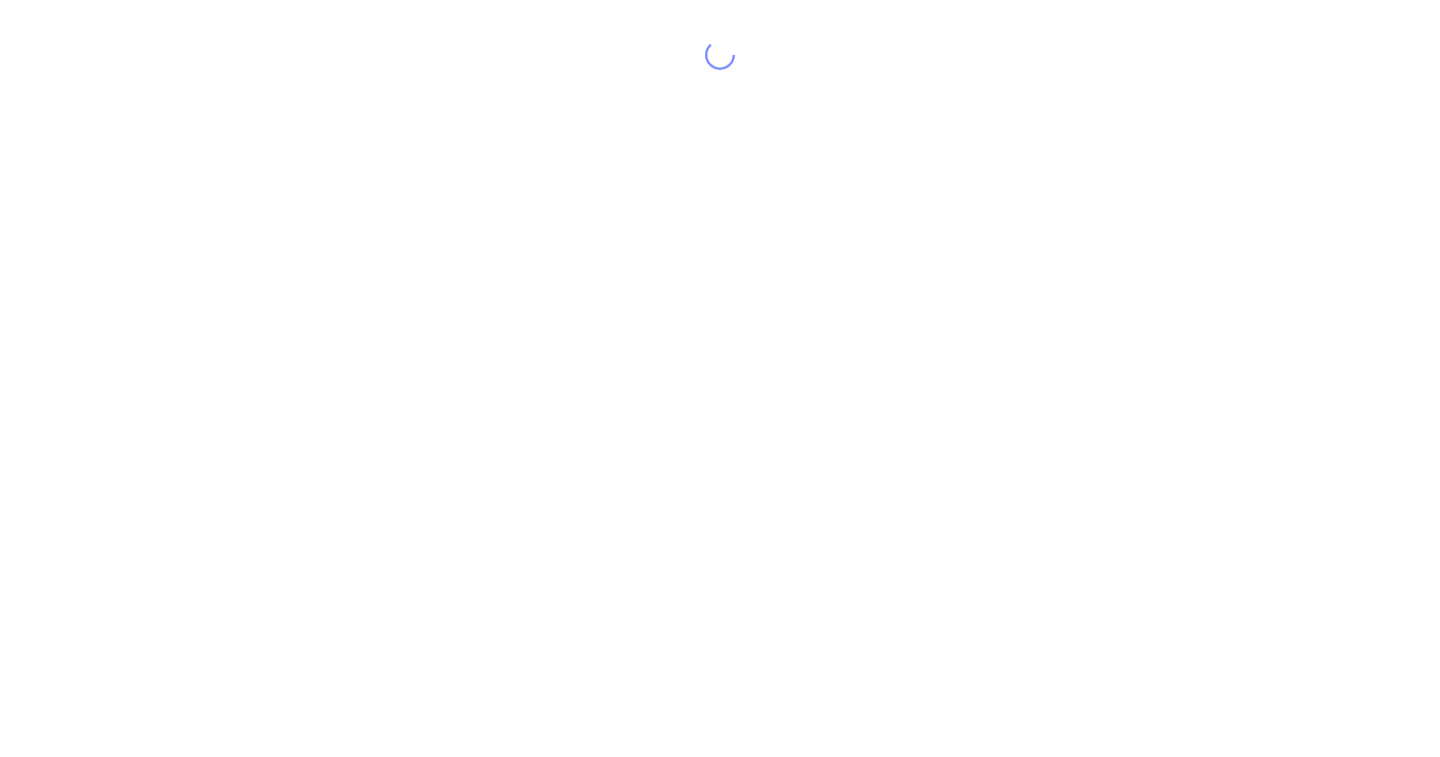 scroll, scrollTop: 0, scrollLeft: 0, axis: both 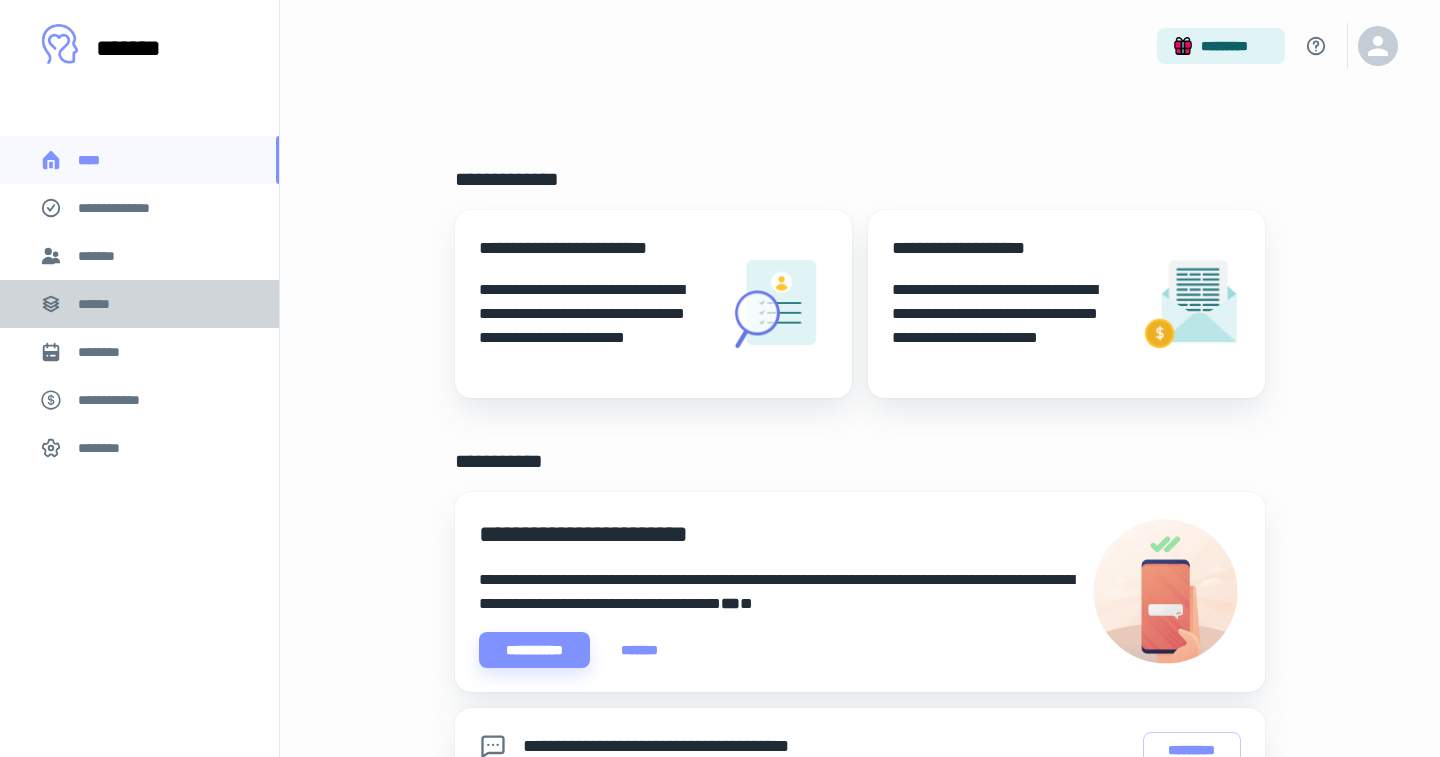 click on "******" at bounding box center (100, 304) 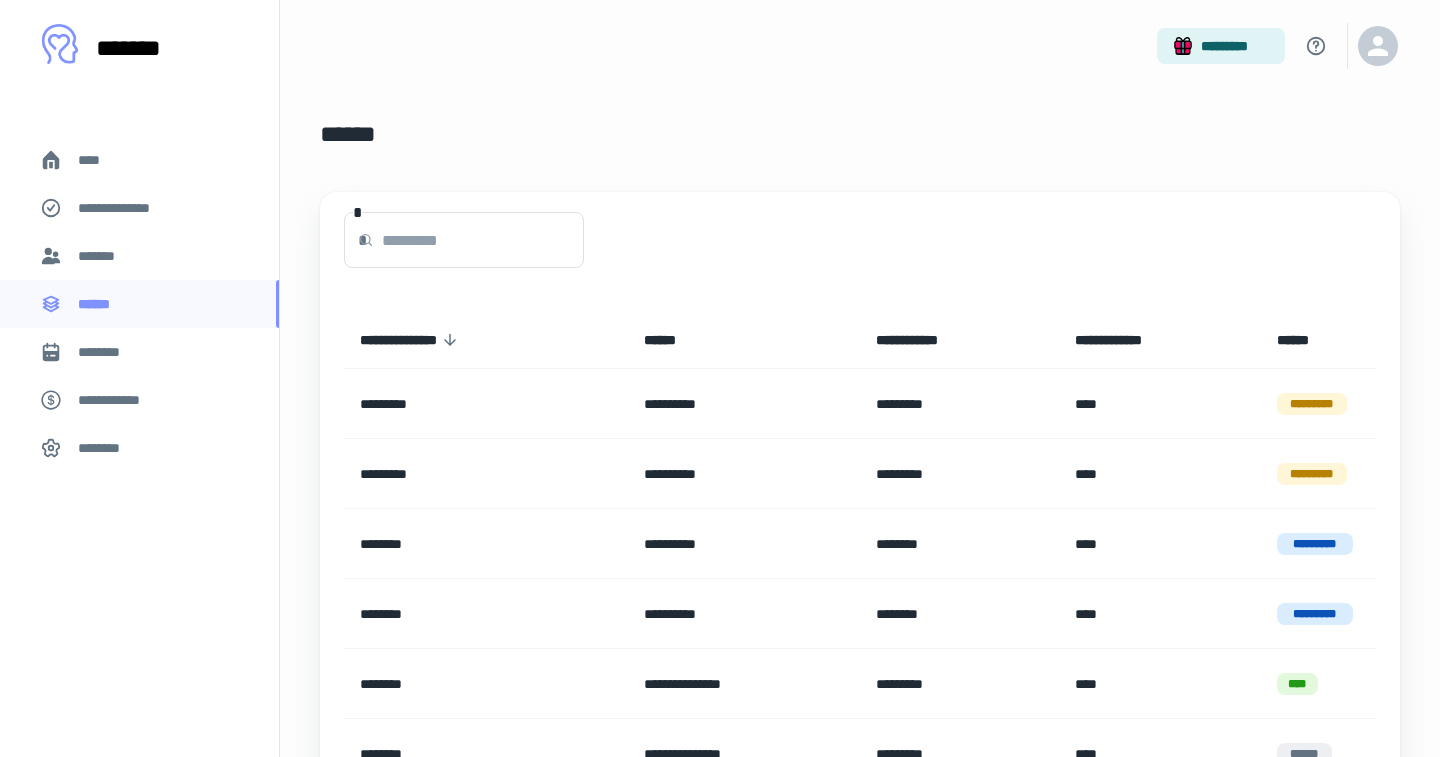 scroll, scrollTop: 0, scrollLeft: 0, axis: both 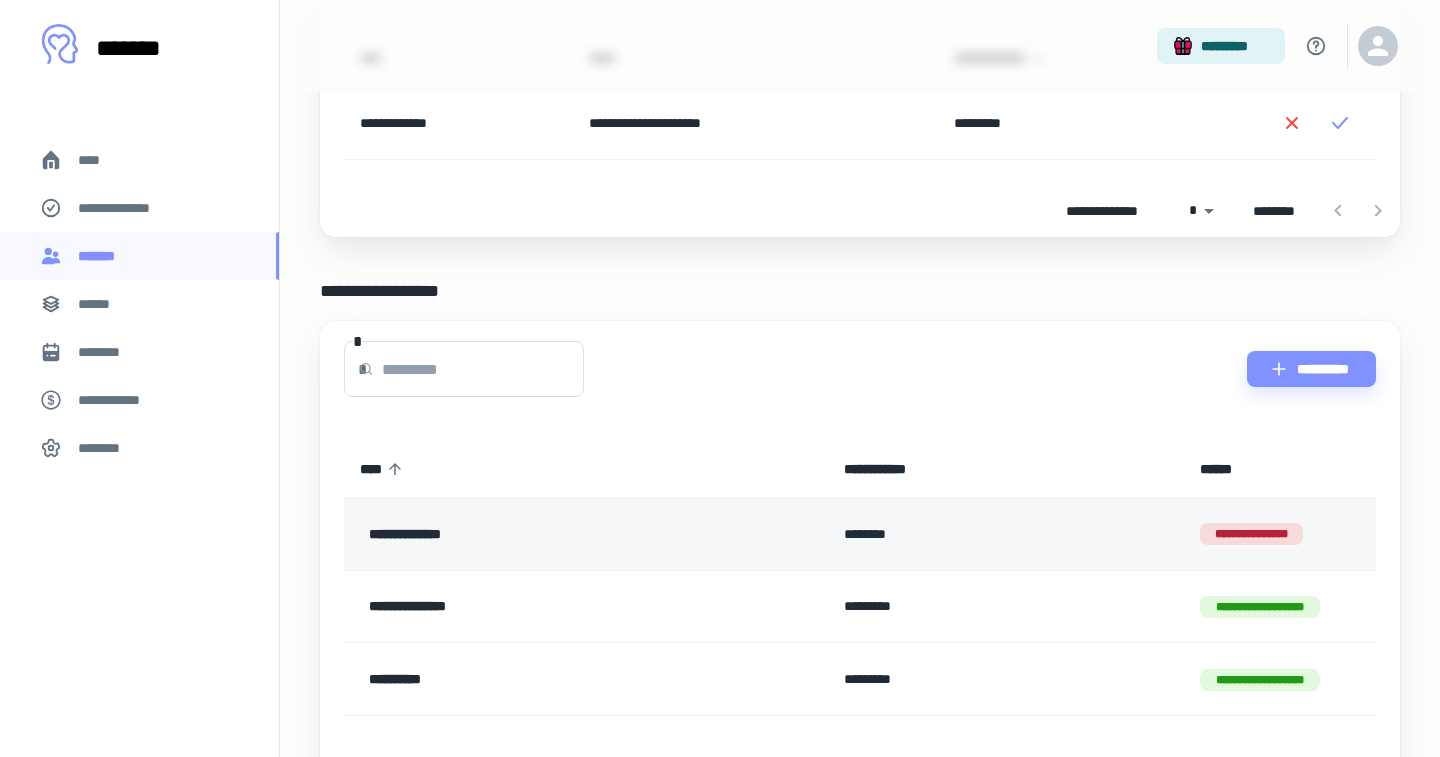 click on "**********" at bounding box center [535, 534] 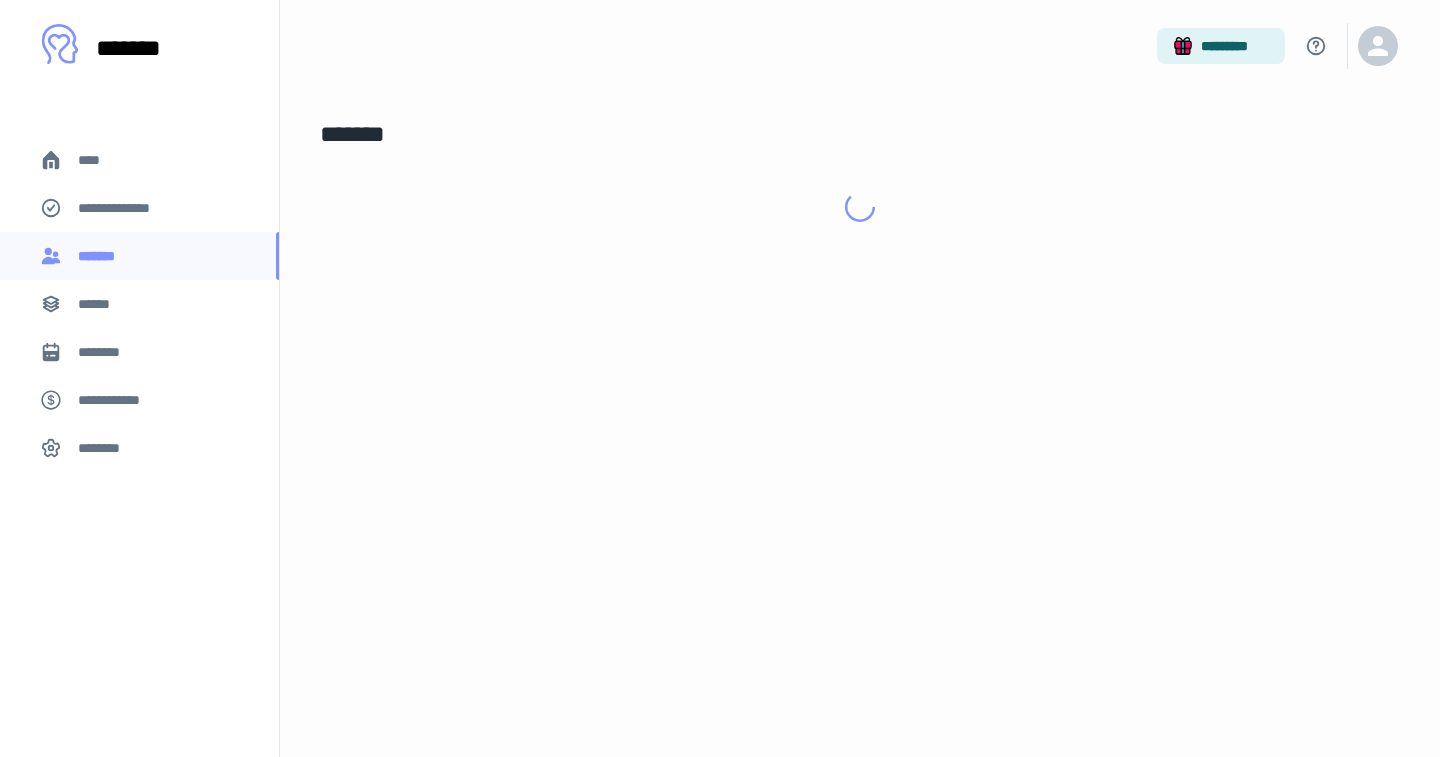 scroll, scrollTop: 0, scrollLeft: 0, axis: both 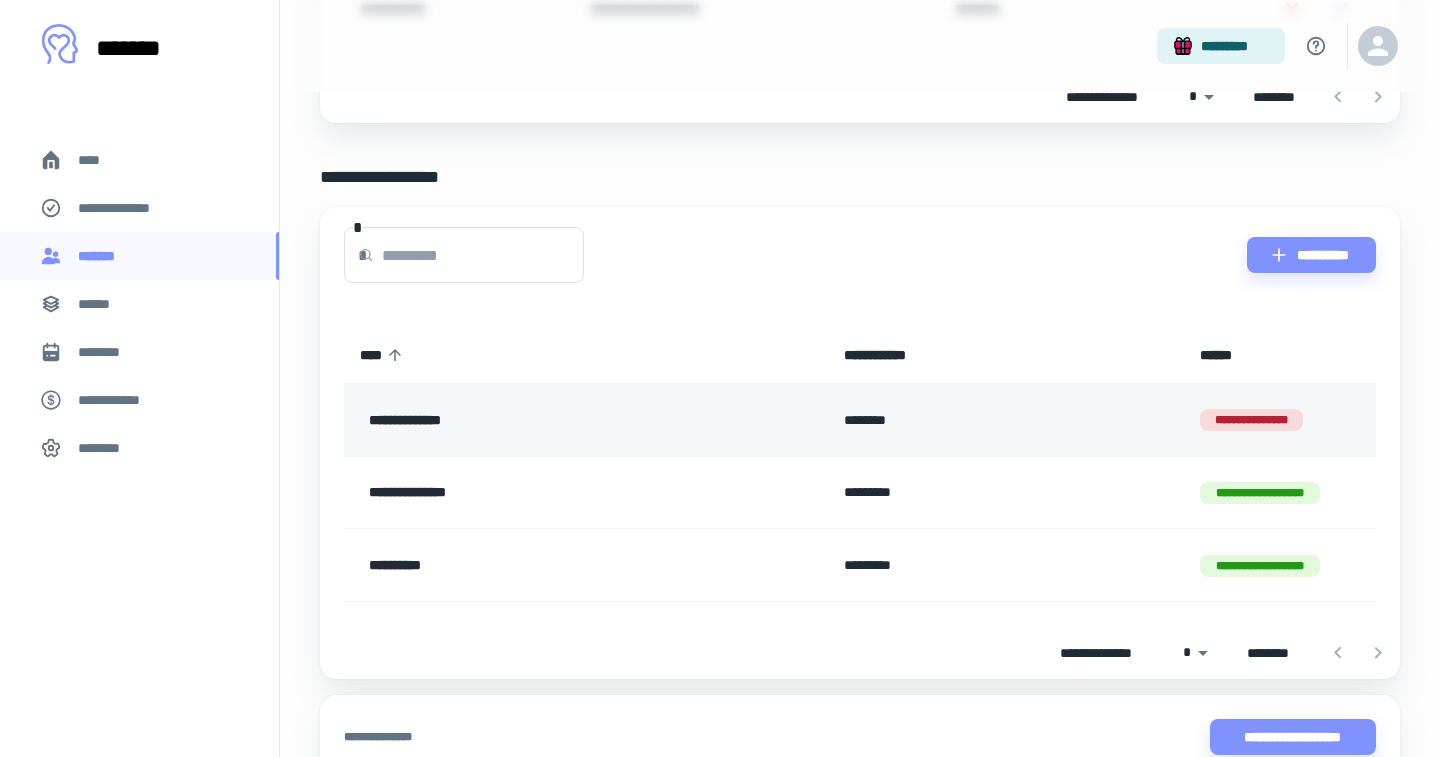 click on "**********" at bounding box center (1251, 420) 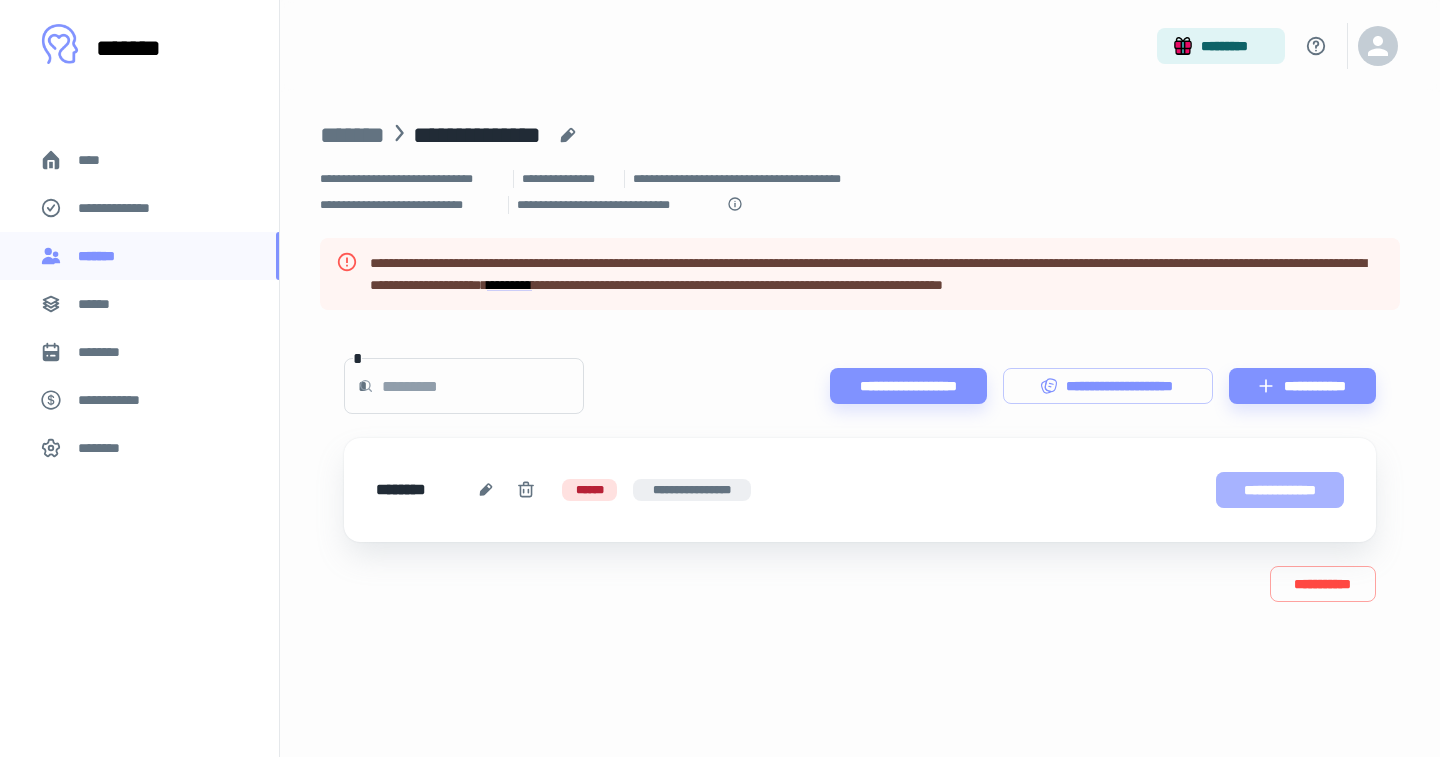 click on "**********" at bounding box center (1280, 490) 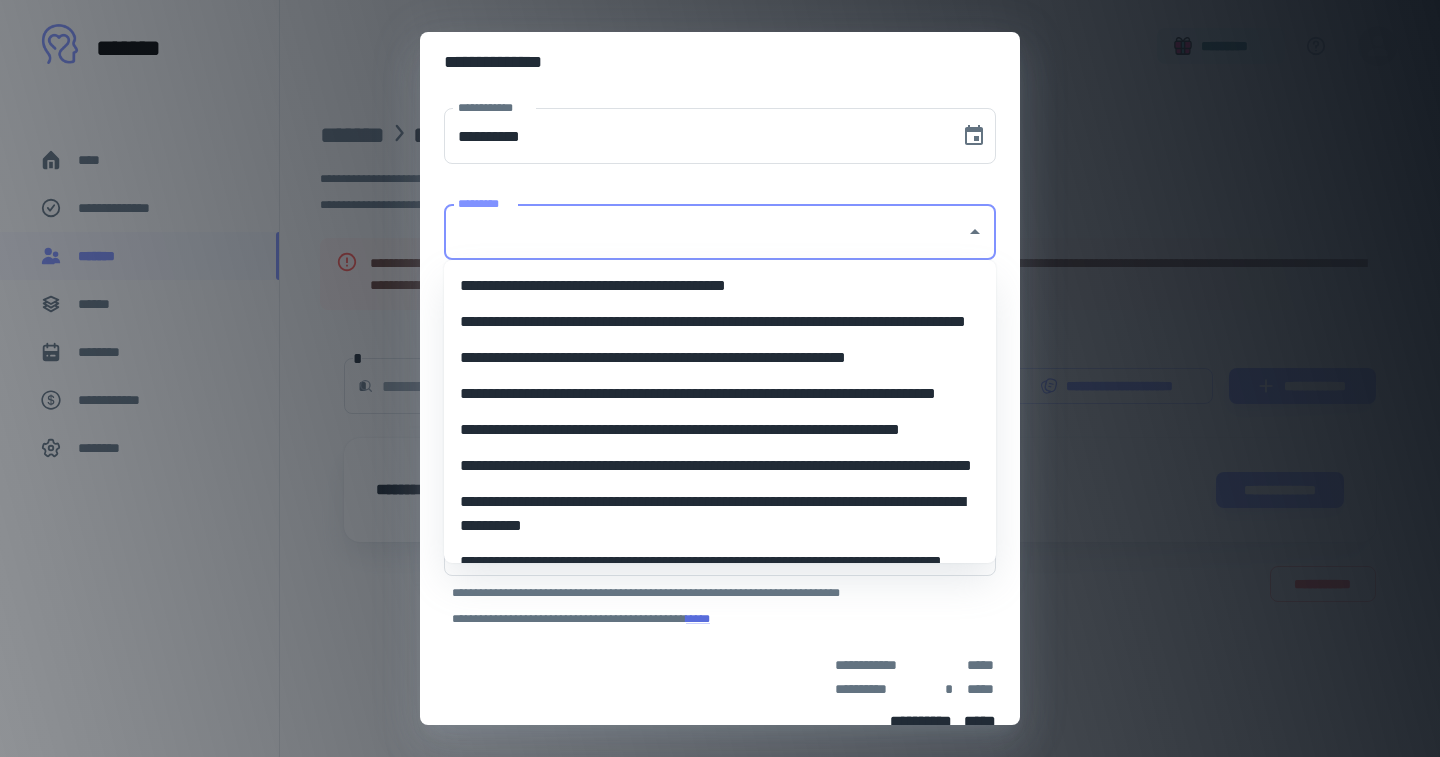 click on "*********" at bounding box center [705, 232] 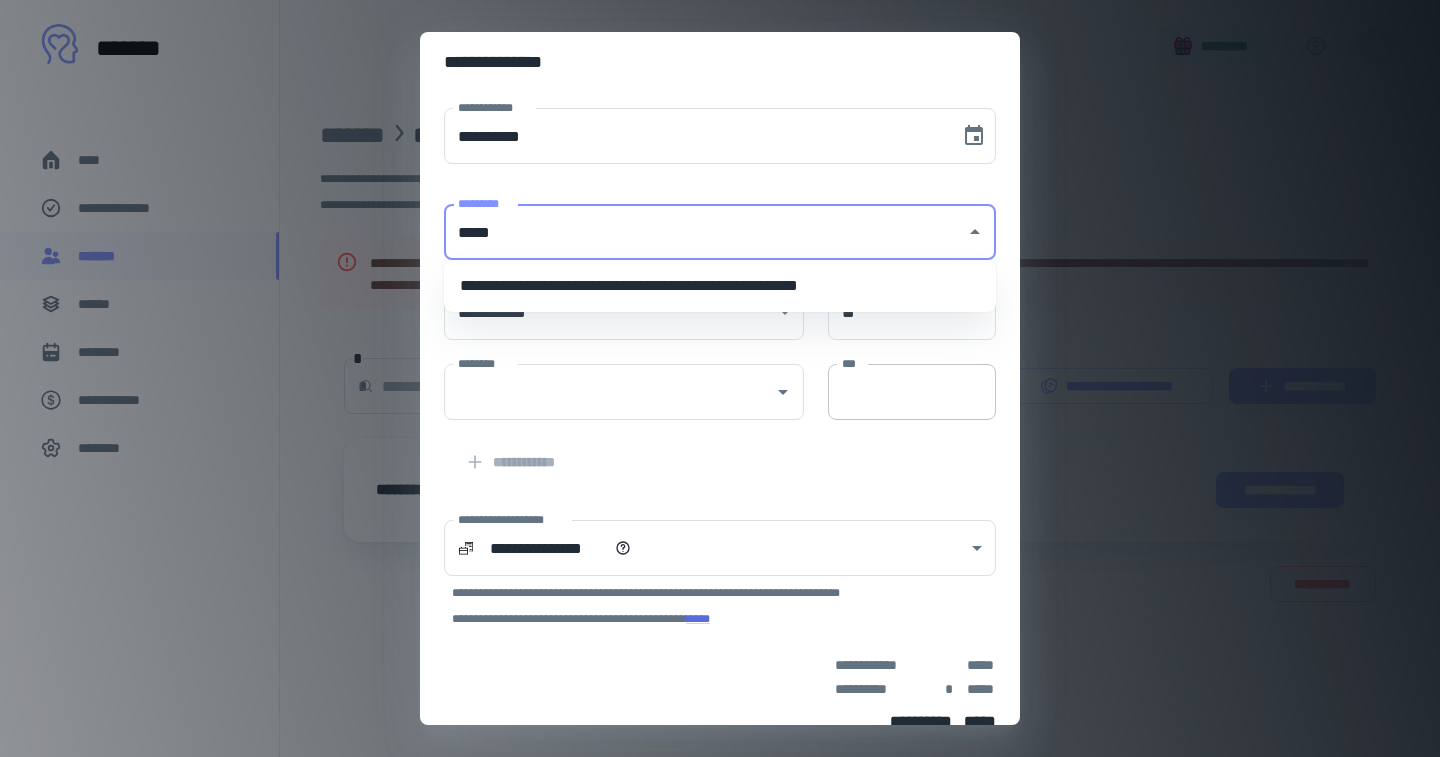 type on "*****" 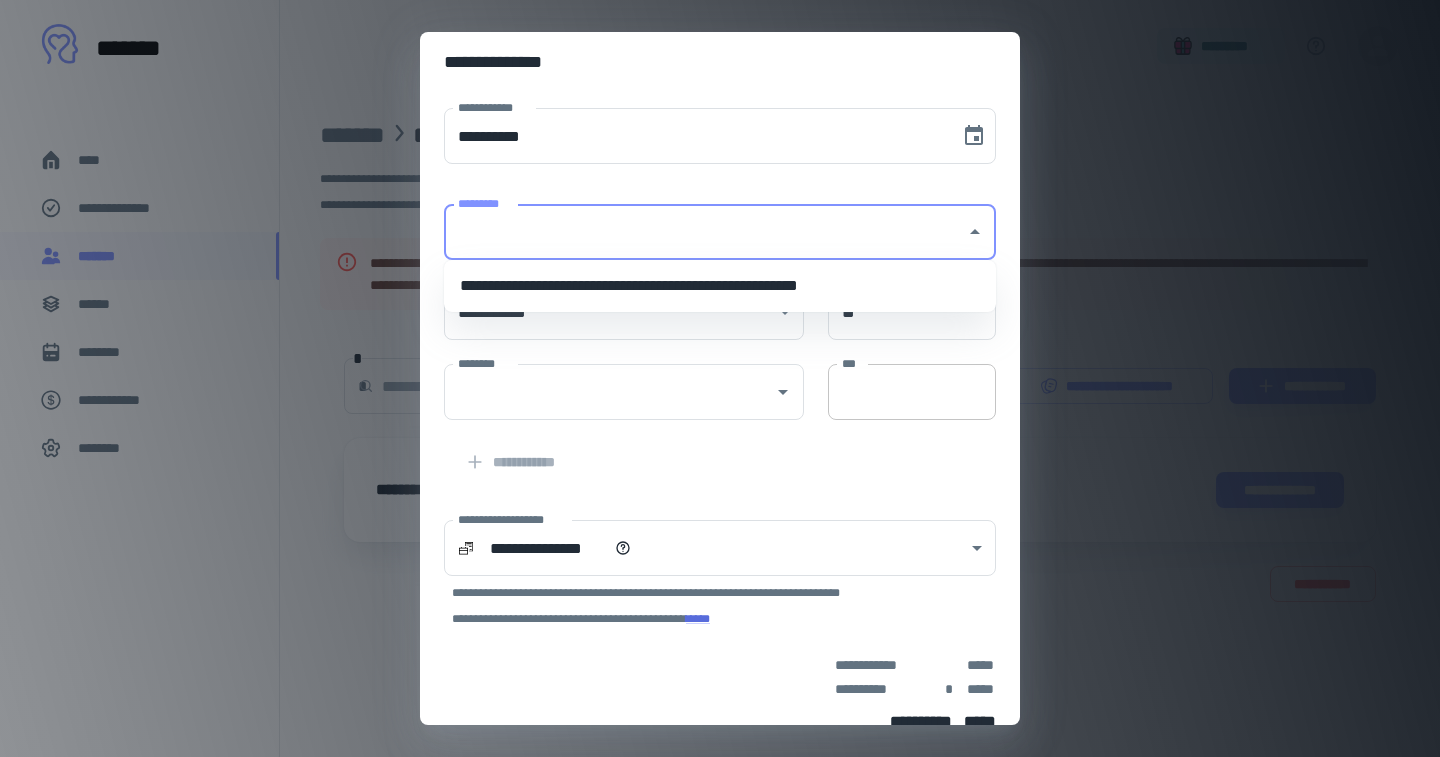click on "***" at bounding box center (912, 392) 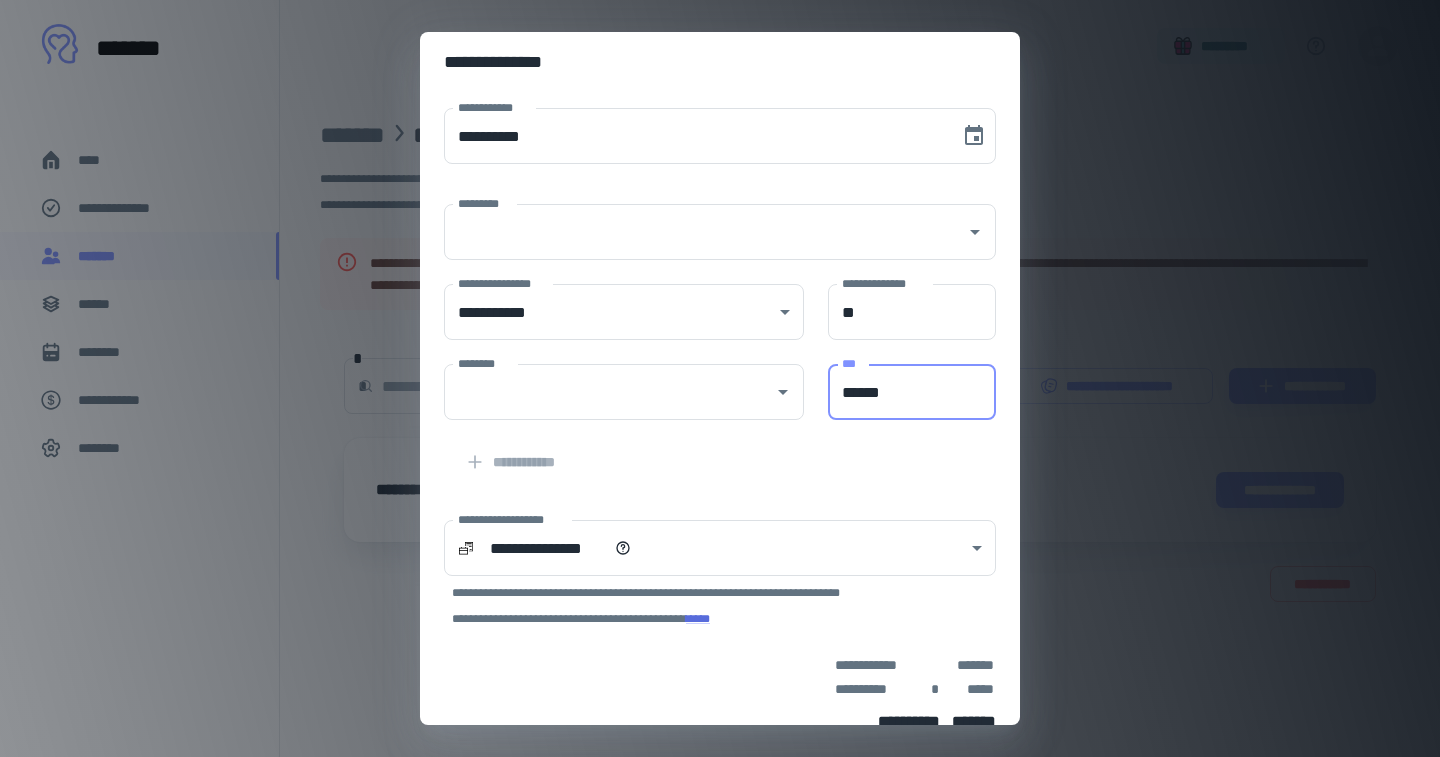 scroll, scrollTop: 0, scrollLeft: 0, axis: both 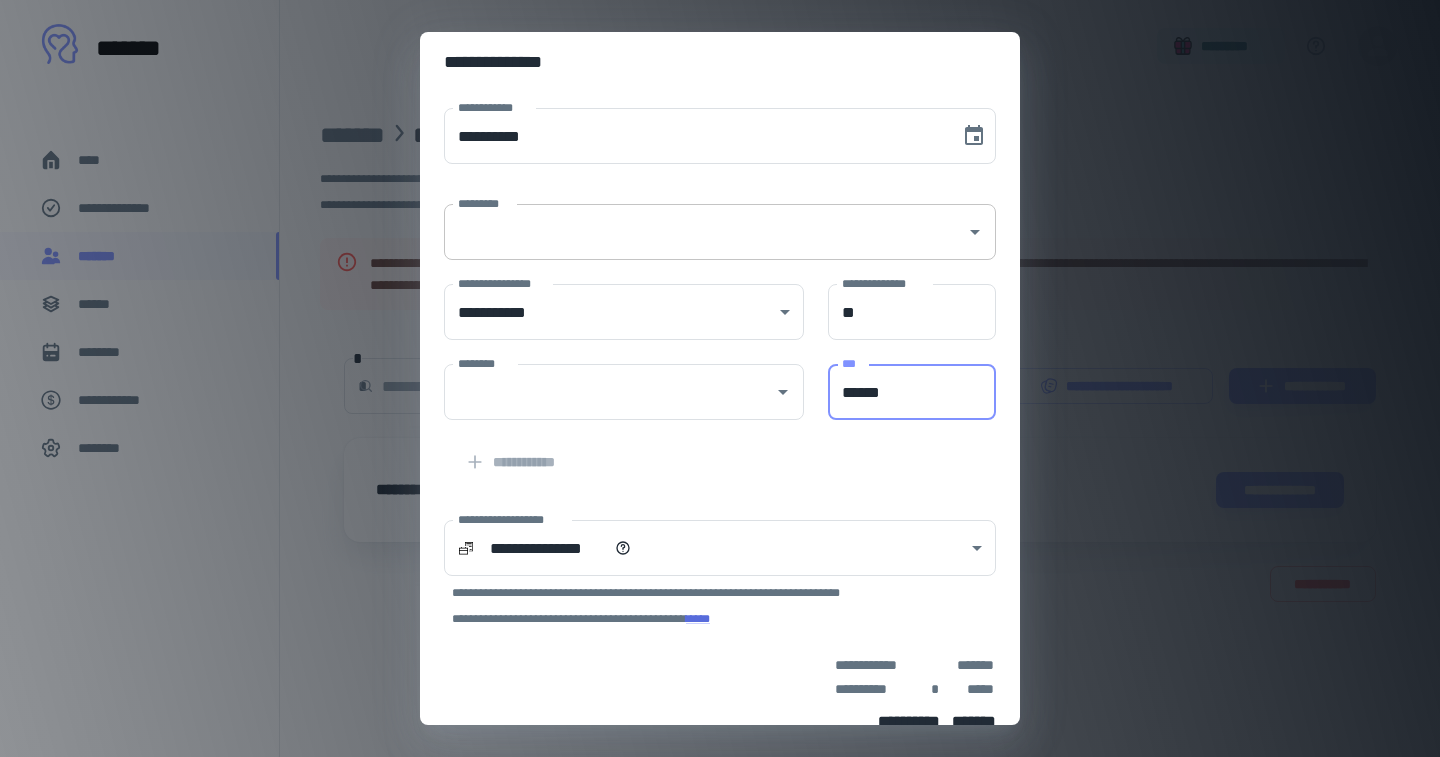 click on "*********" at bounding box center (720, 232) 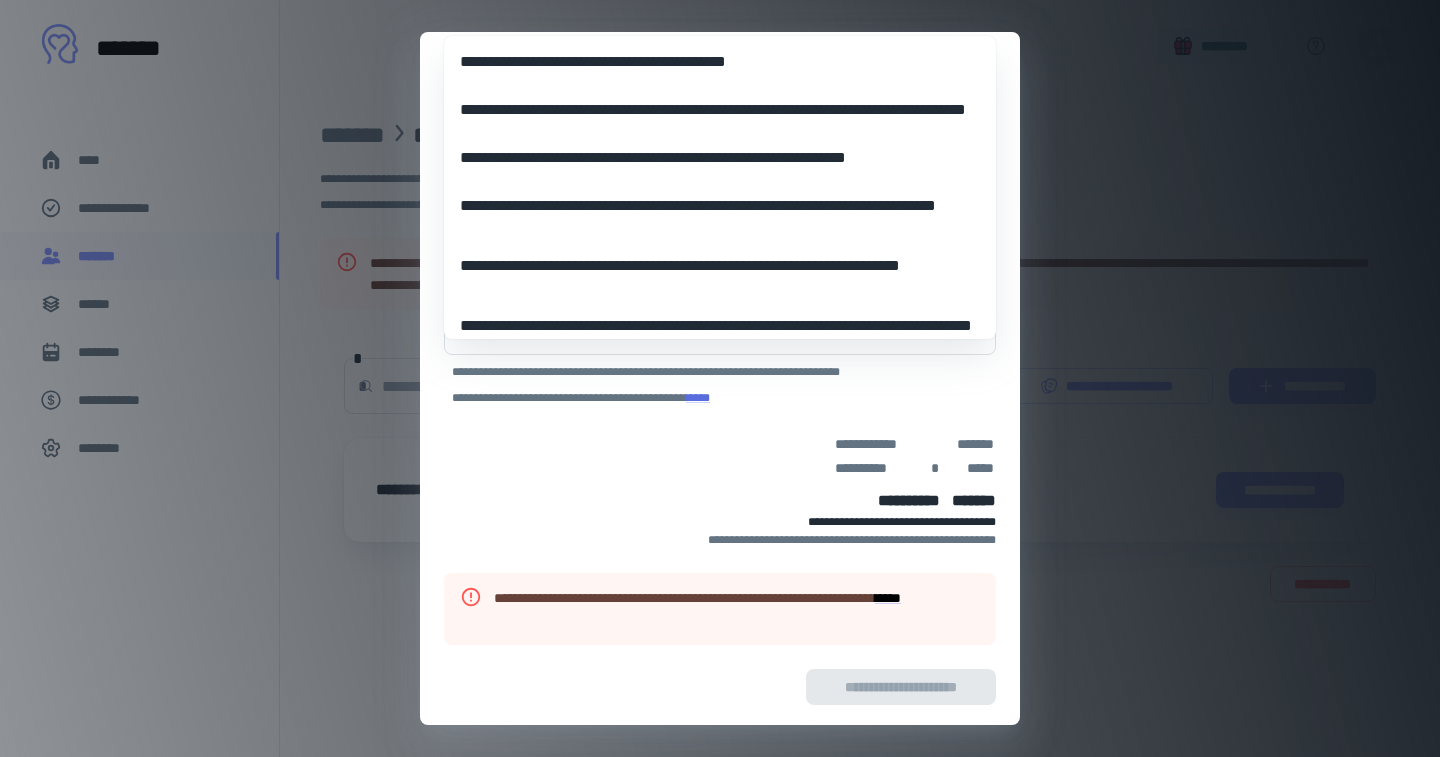 scroll, scrollTop: 221, scrollLeft: 0, axis: vertical 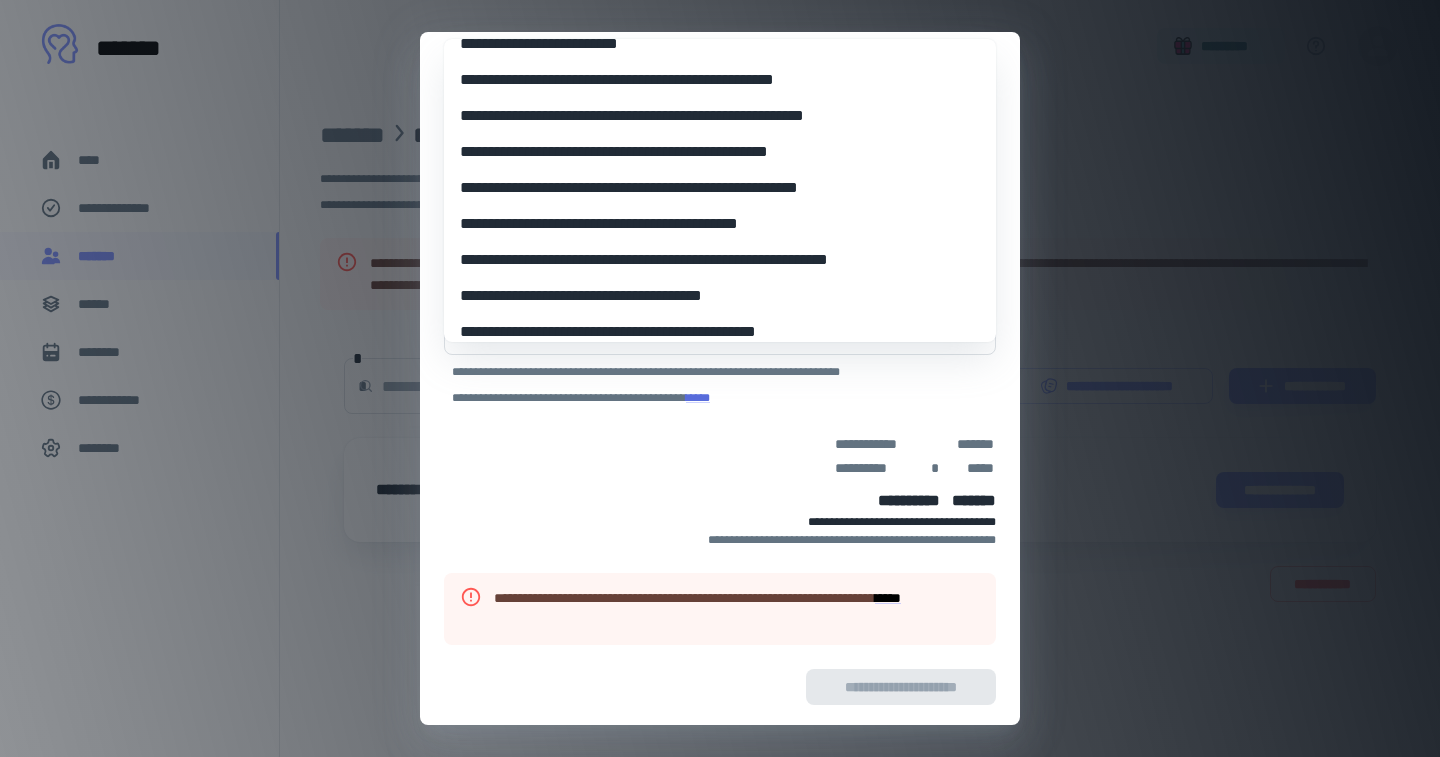 click on "**********" at bounding box center (720, 188) 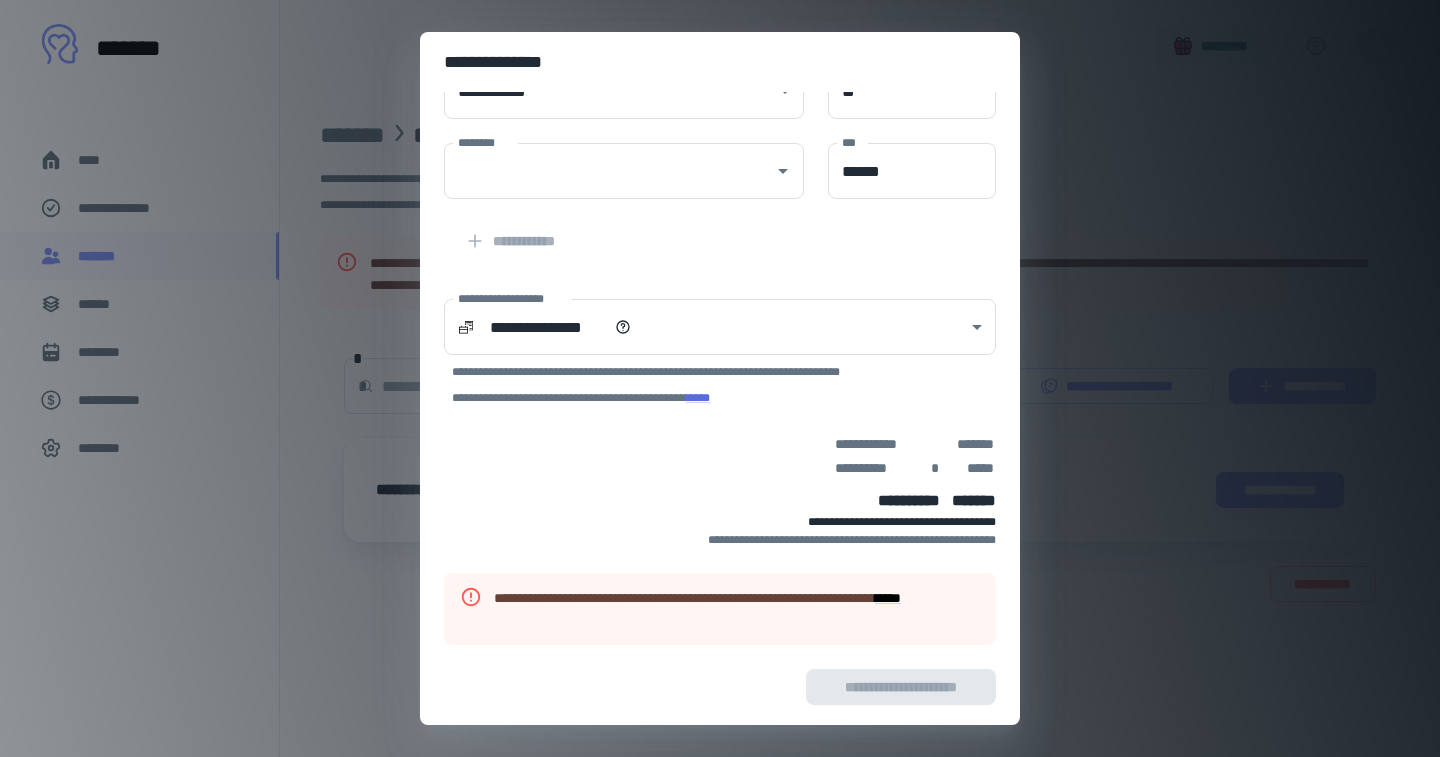 scroll, scrollTop: 221, scrollLeft: 0, axis: vertical 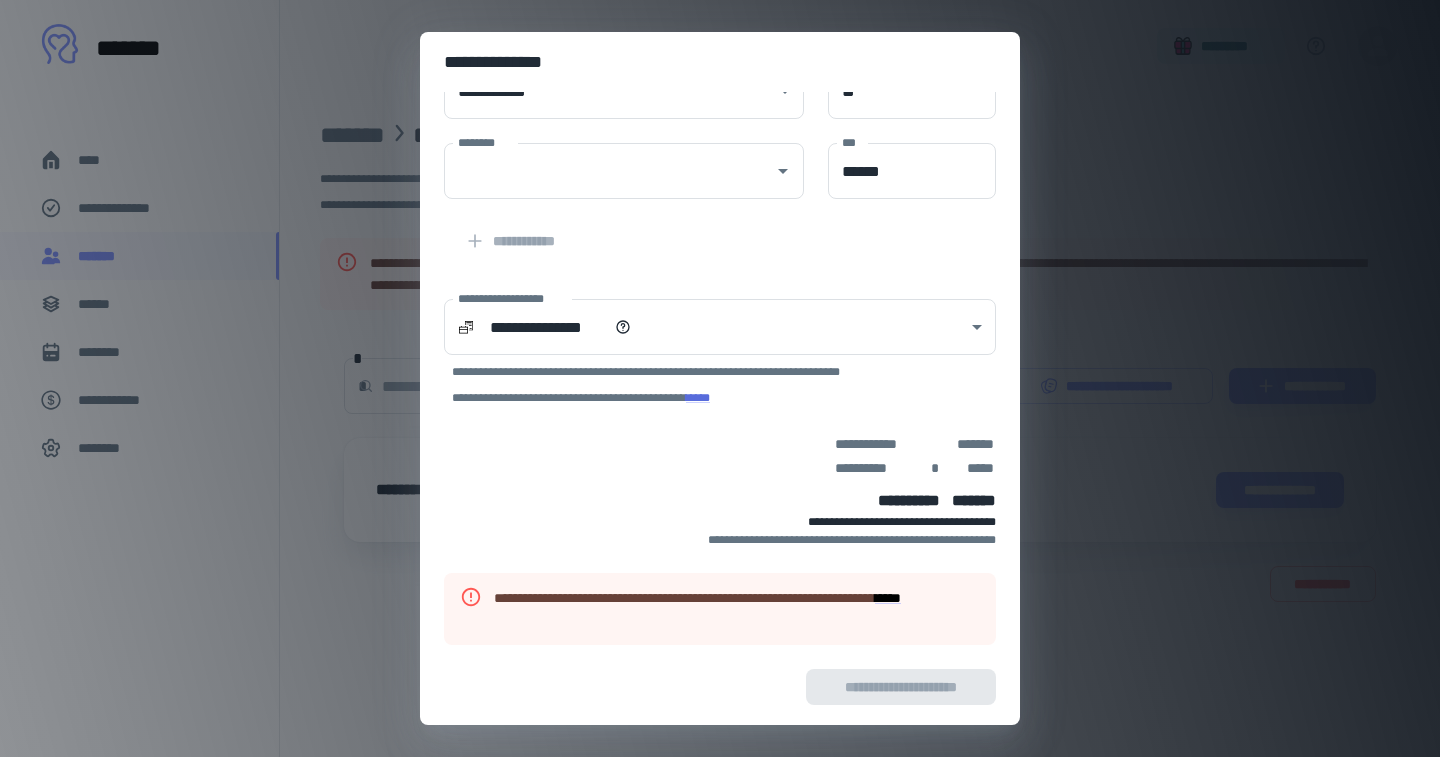 click on "**********" at bounding box center [720, 687] 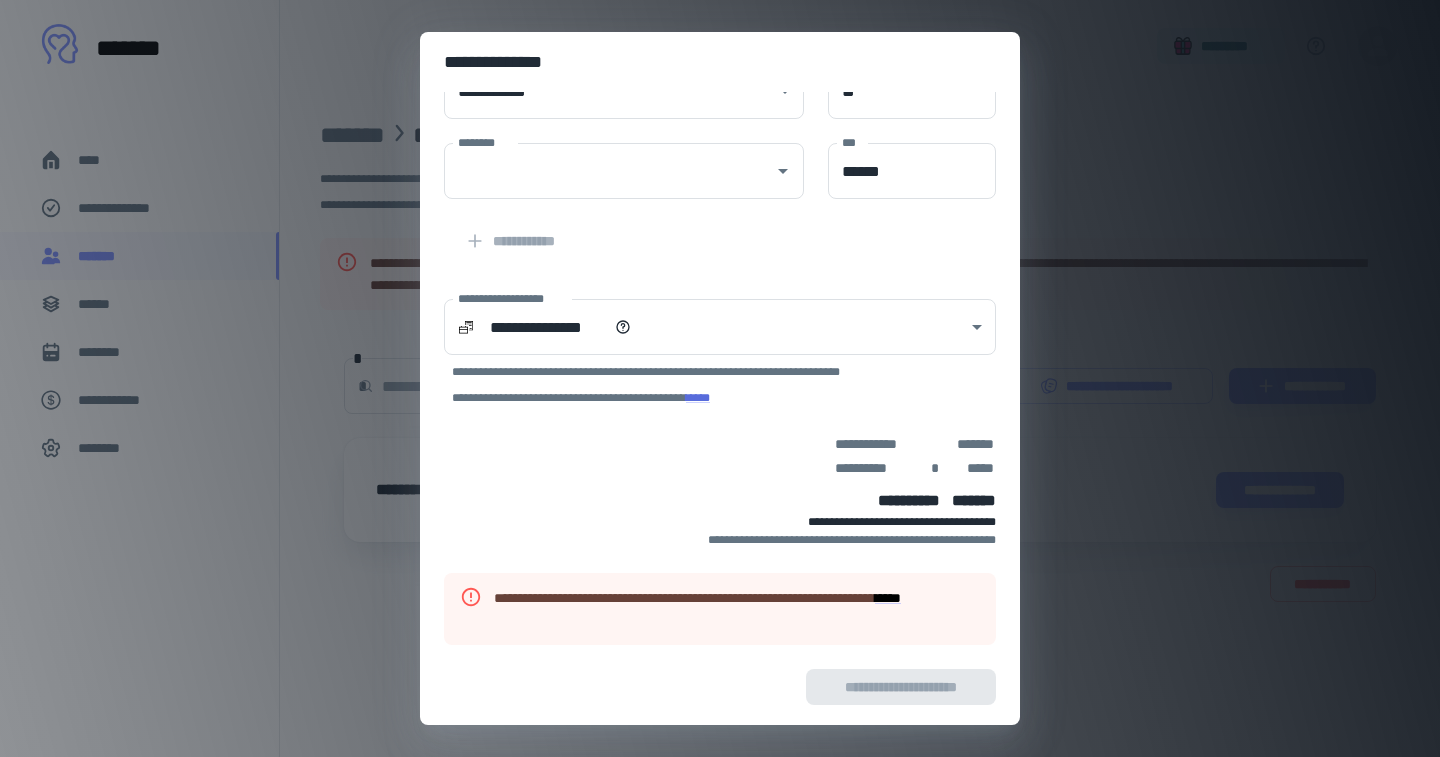 click on "**********" at bounding box center [737, 609] 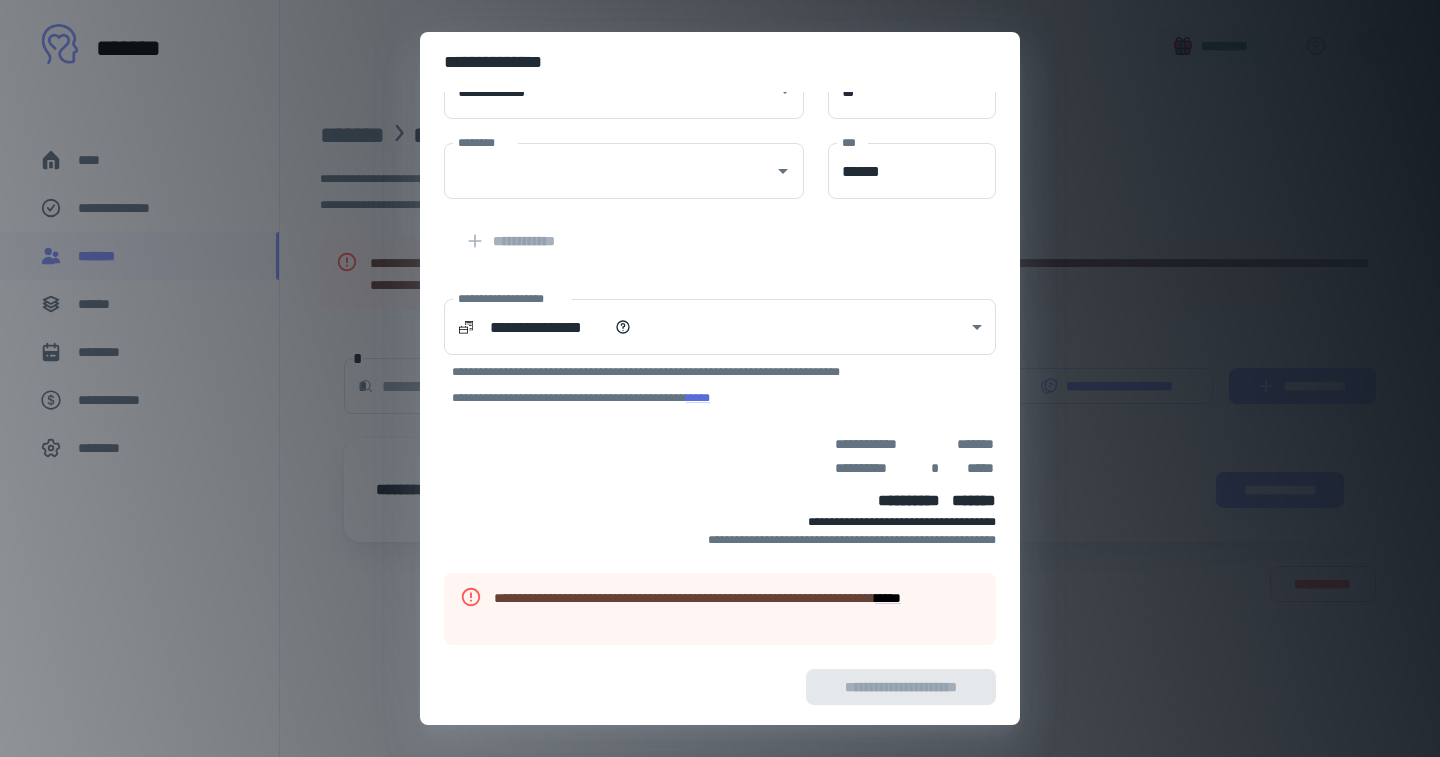 click on "**********" at bounding box center (737, 609) 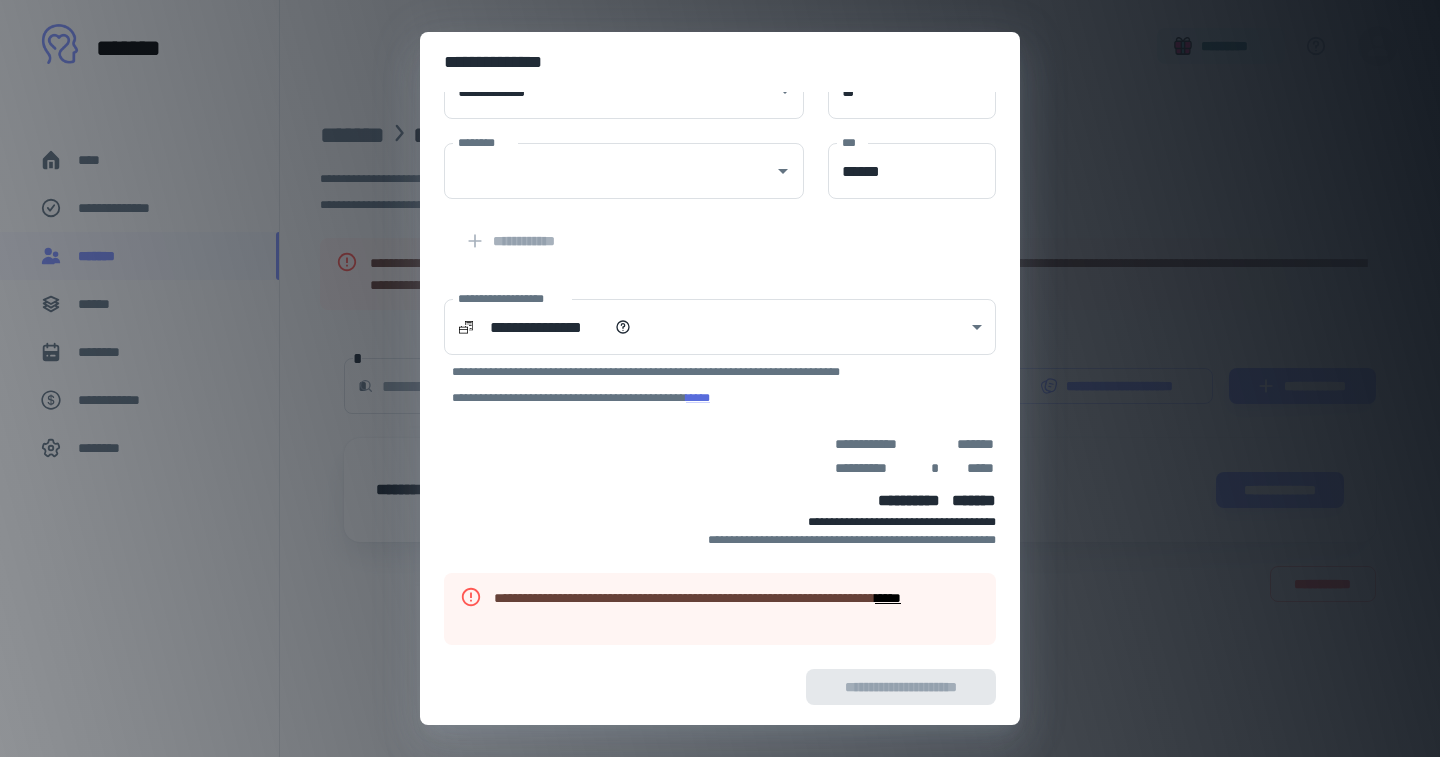 click on "****" at bounding box center (888, 598) 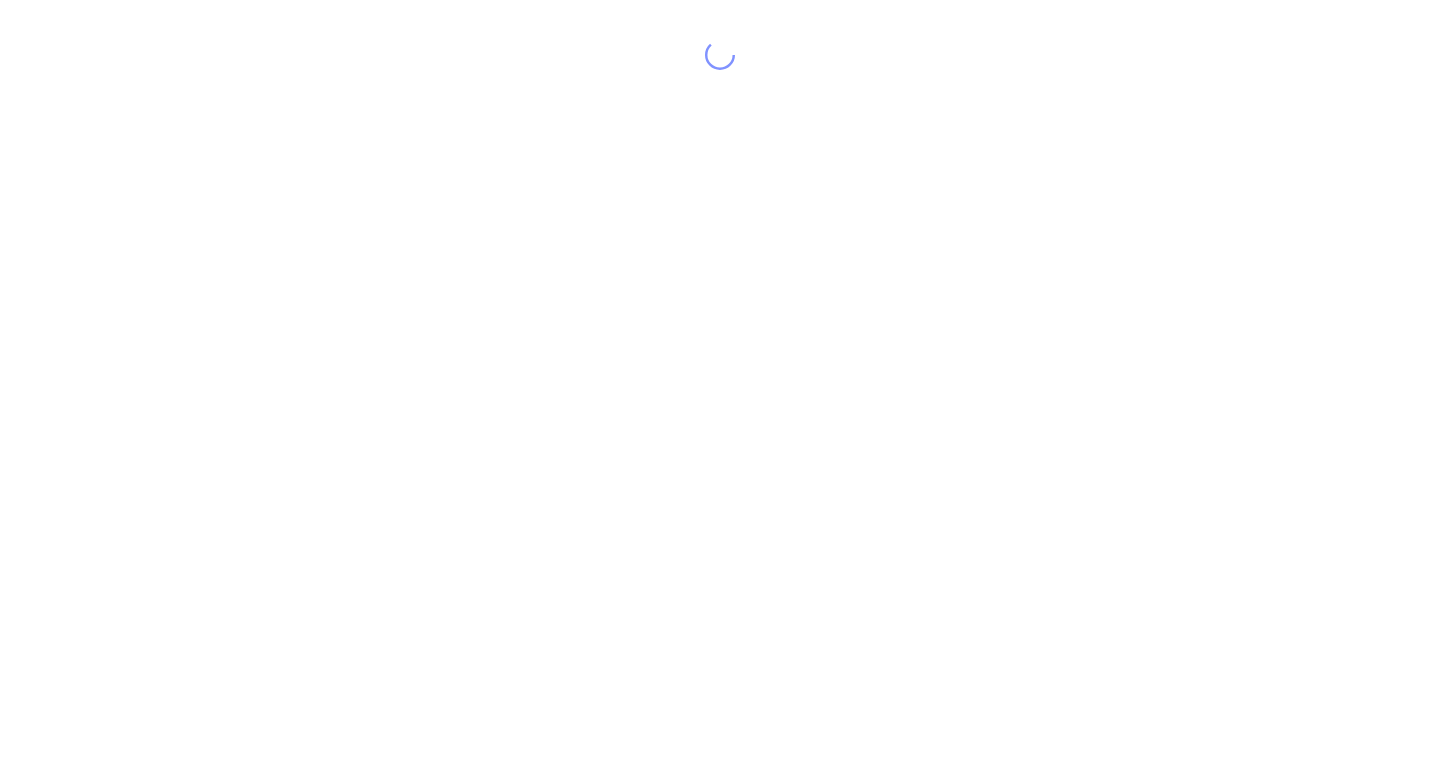 scroll, scrollTop: 0, scrollLeft: 0, axis: both 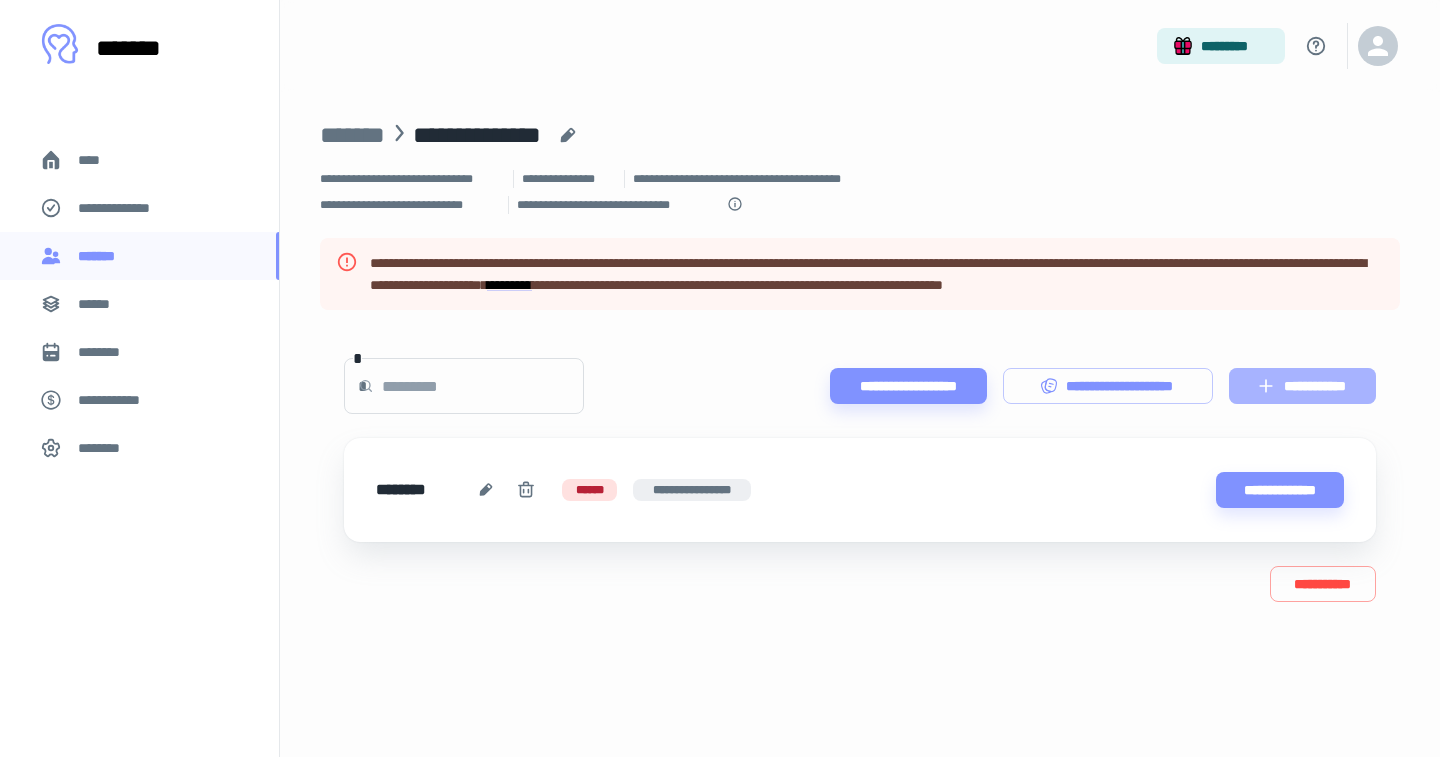 click on "**********" at bounding box center [1302, 386] 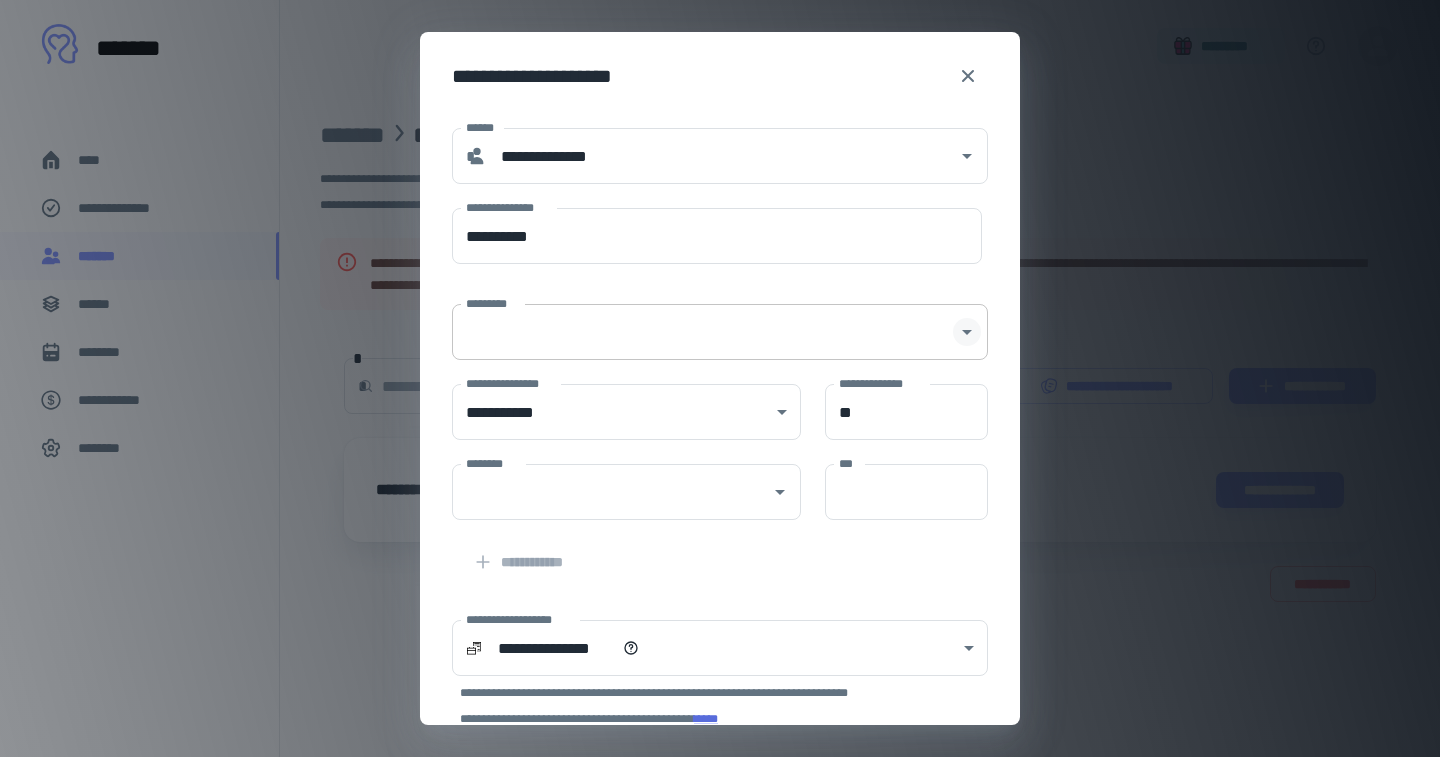 click 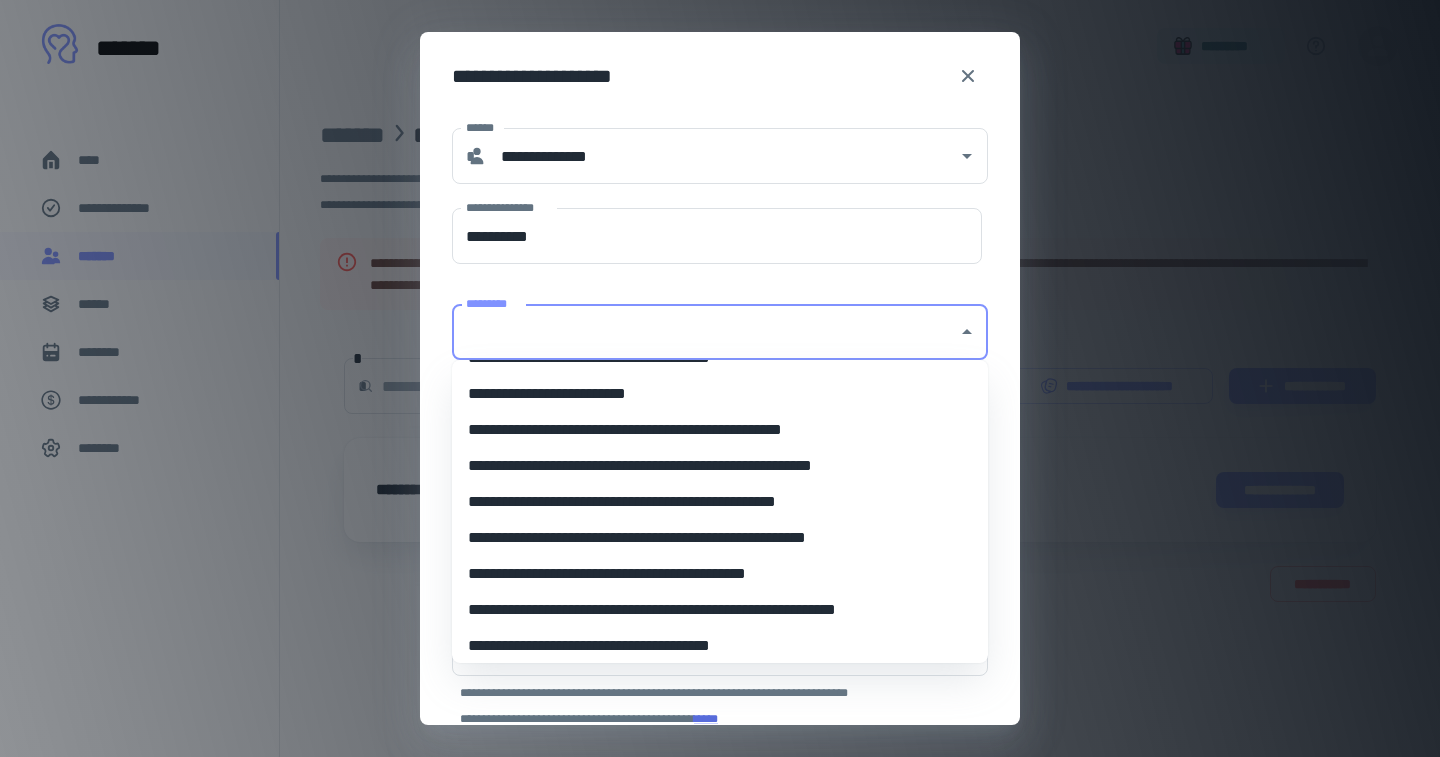 scroll, scrollTop: 10686, scrollLeft: 0, axis: vertical 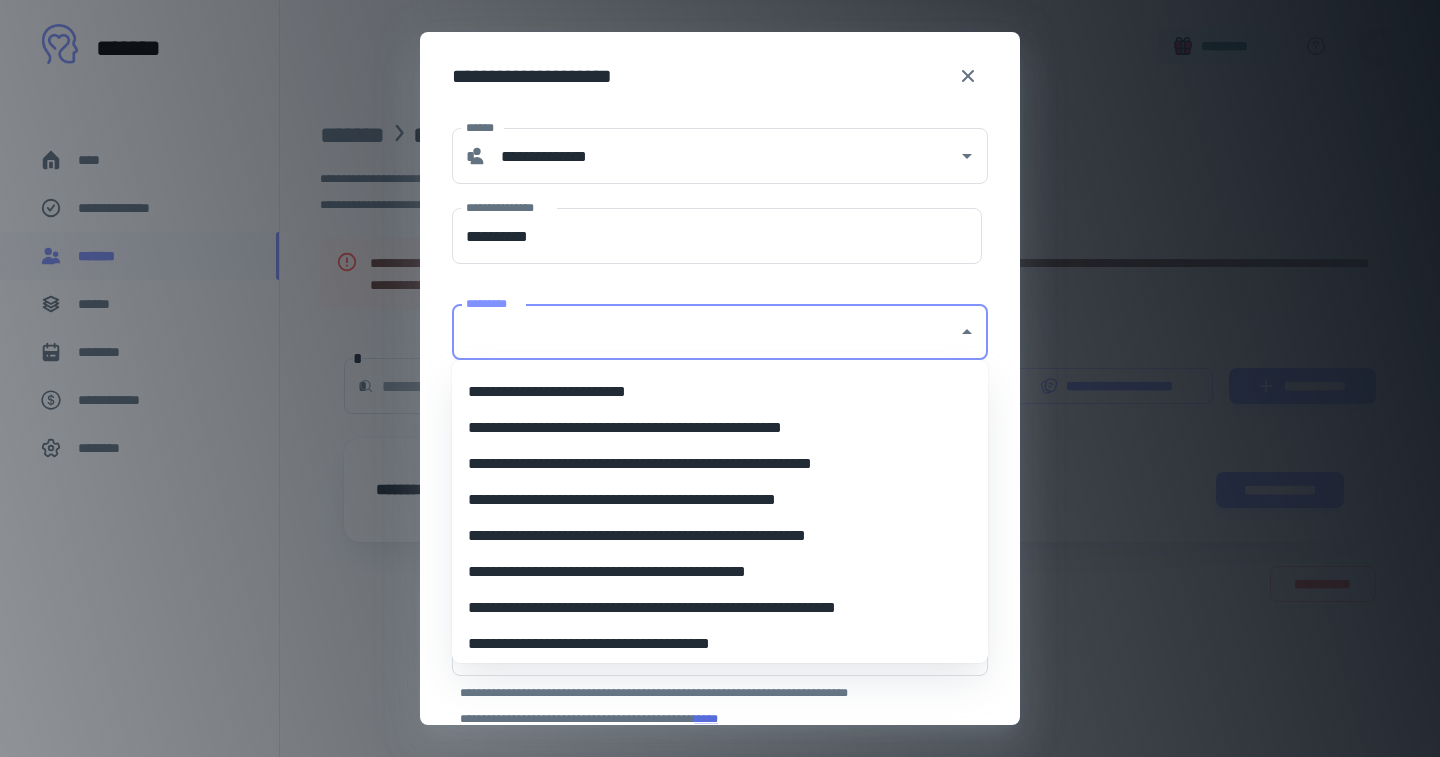 click on "**********" at bounding box center [720, 536] 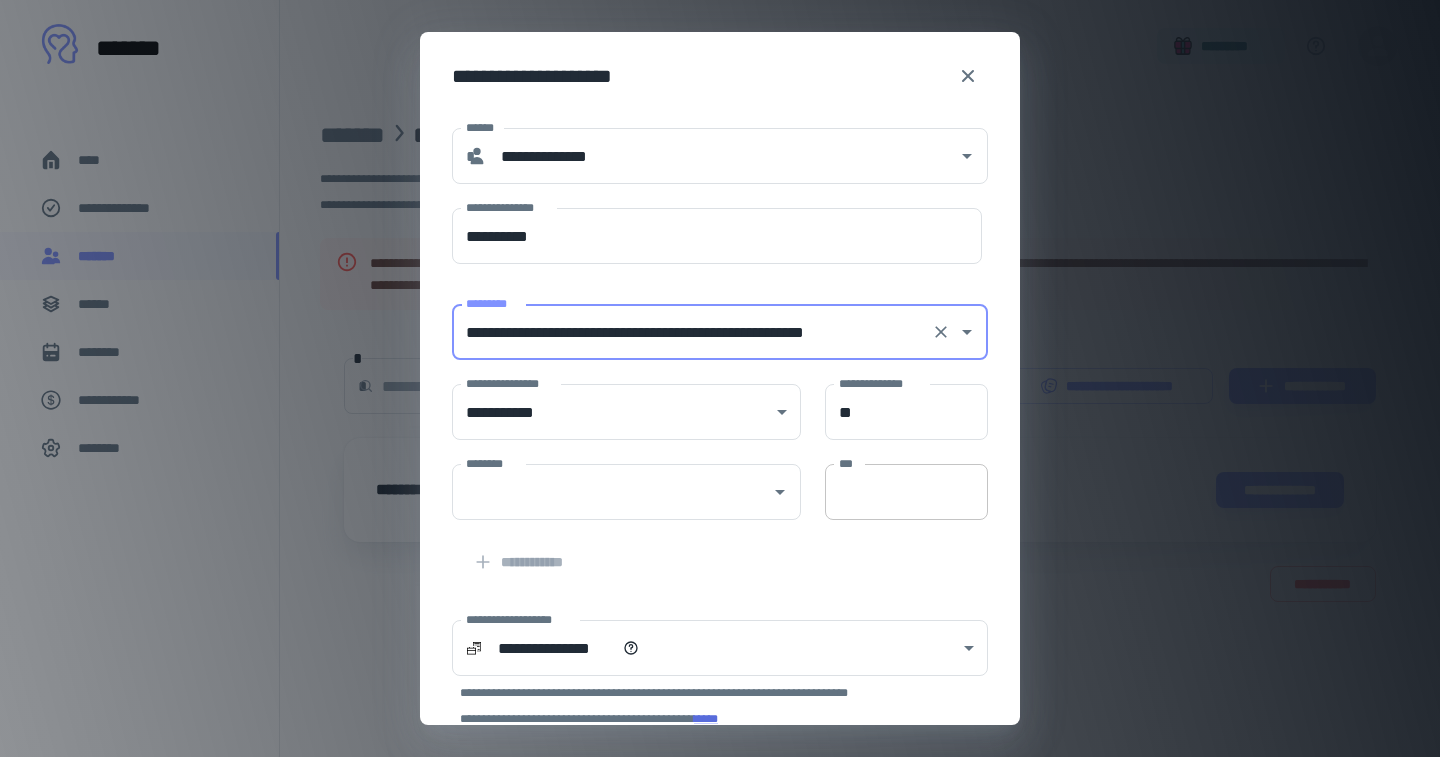 click on "***" at bounding box center (906, 492) 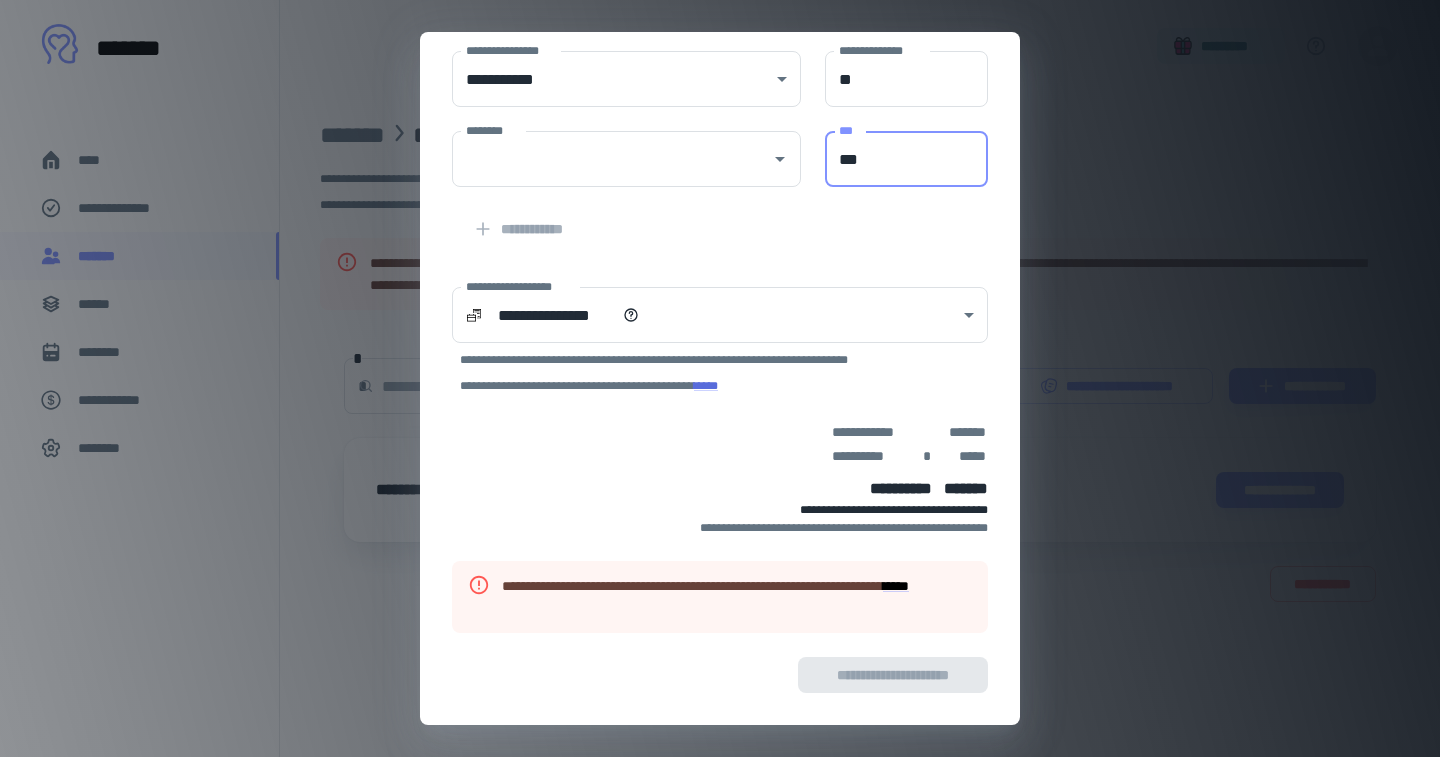 scroll, scrollTop: 333, scrollLeft: 0, axis: vertical 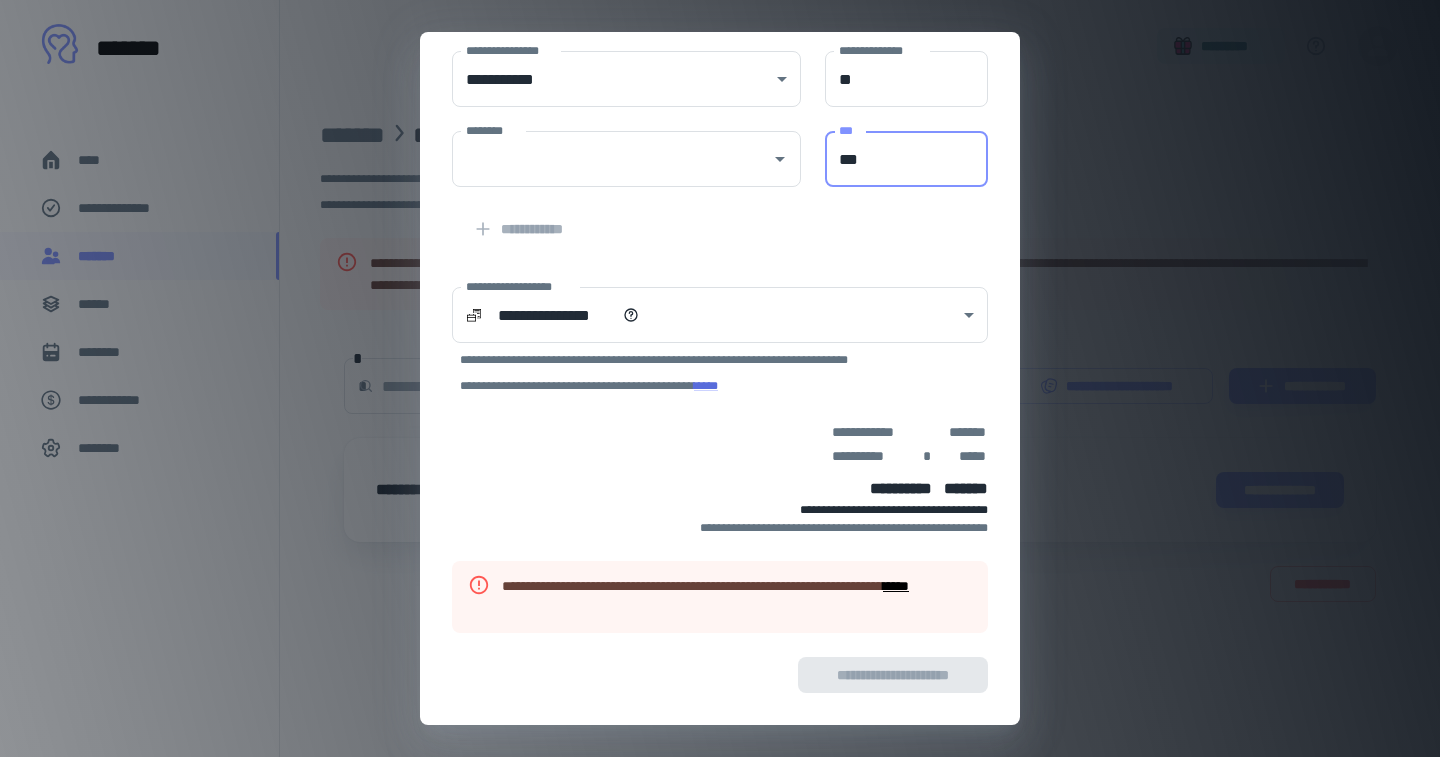 type on "***" 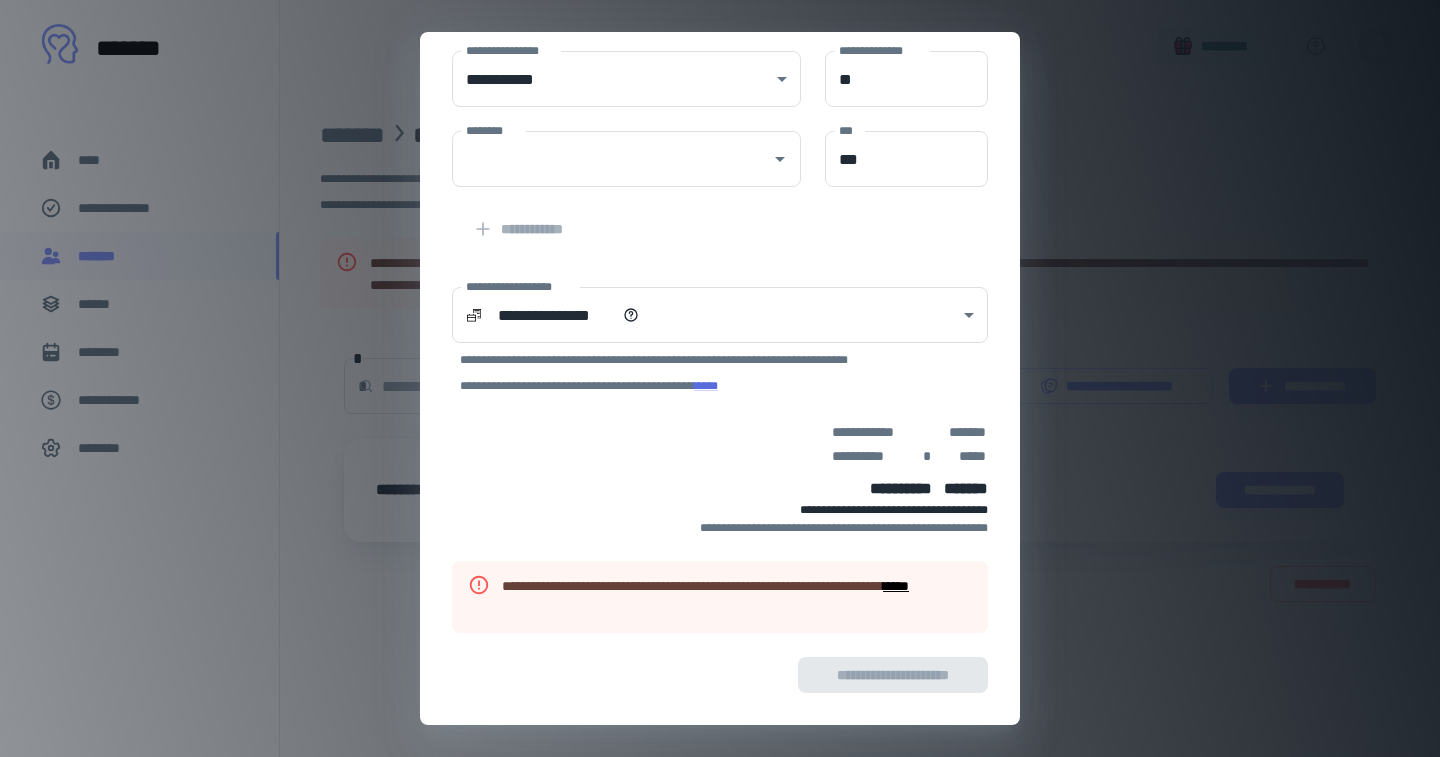 click on "****" at bounding box center [896, 586] 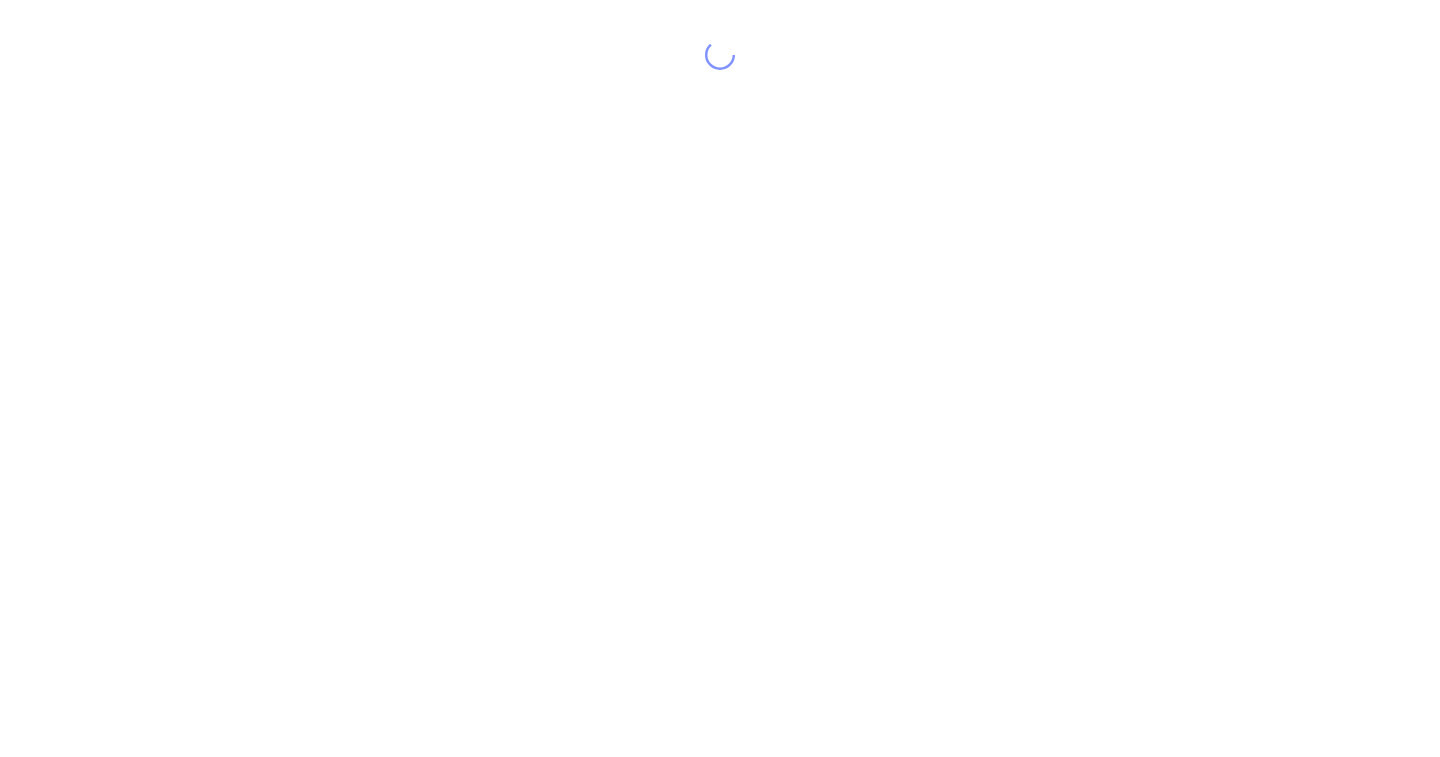 scroll, scrollTop: 0, scrollLeft: 0, axis: both 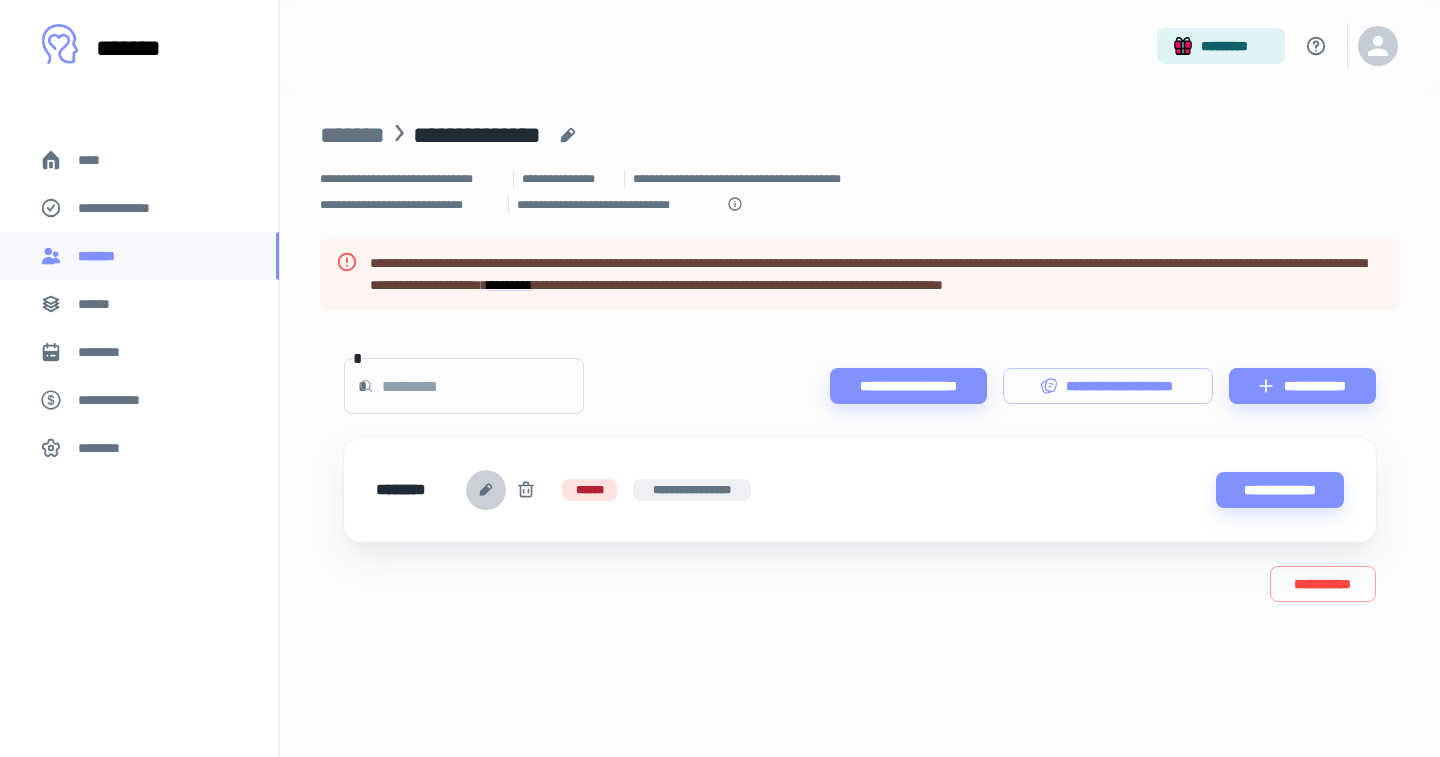 click 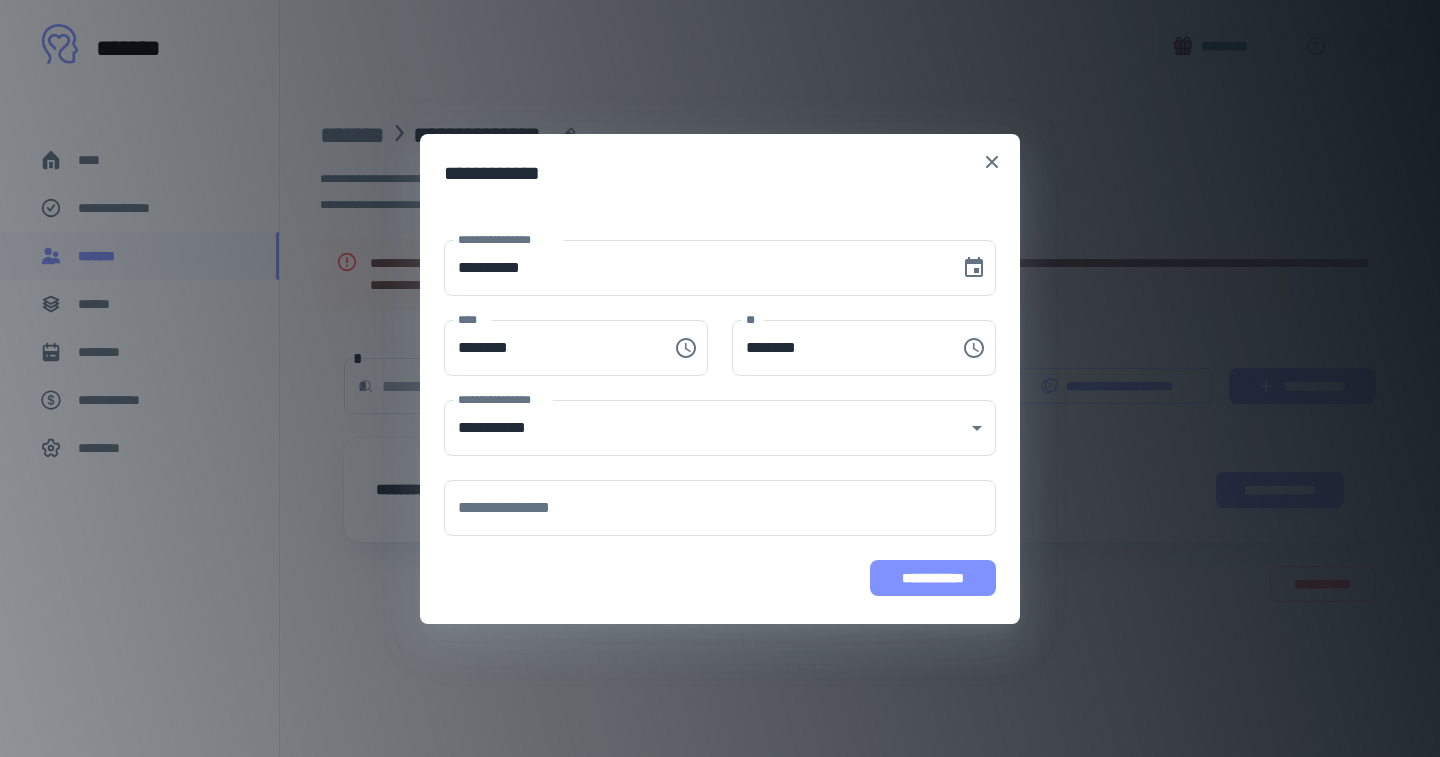 click on "**********" at bounding box center (933, 578) 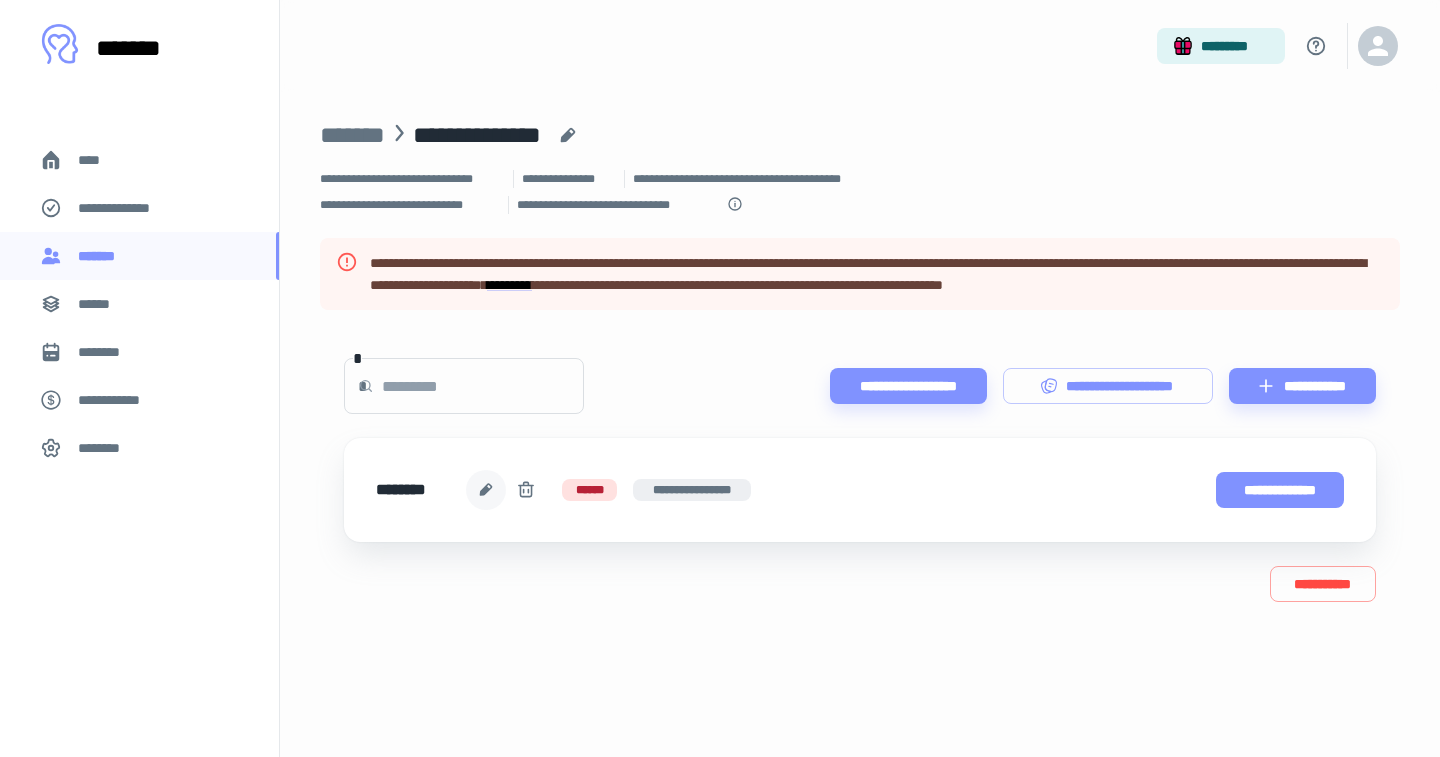 click on "**********" at bounding box center (1280, 490) 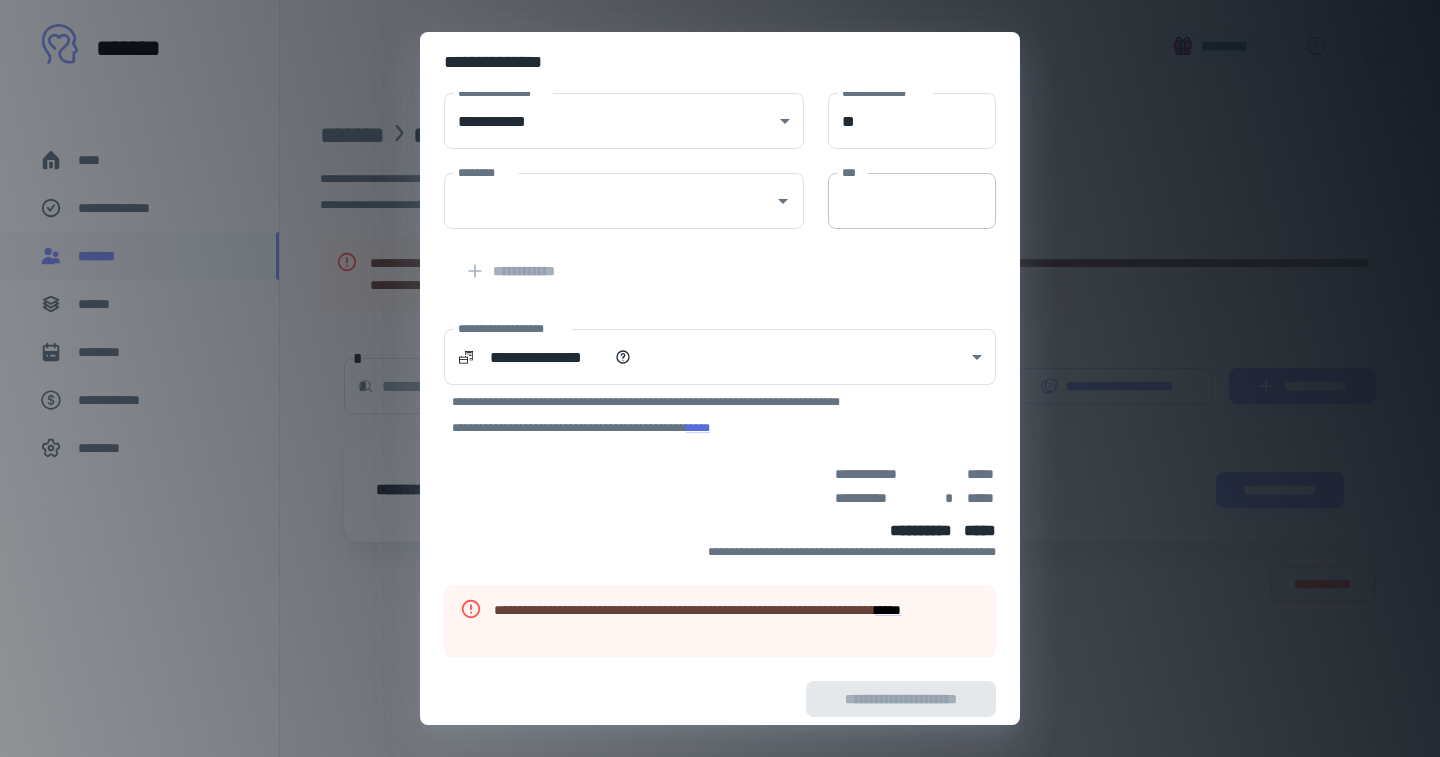 scroll, scrollTop: 203, scrollLeft: 0, axis: vertical 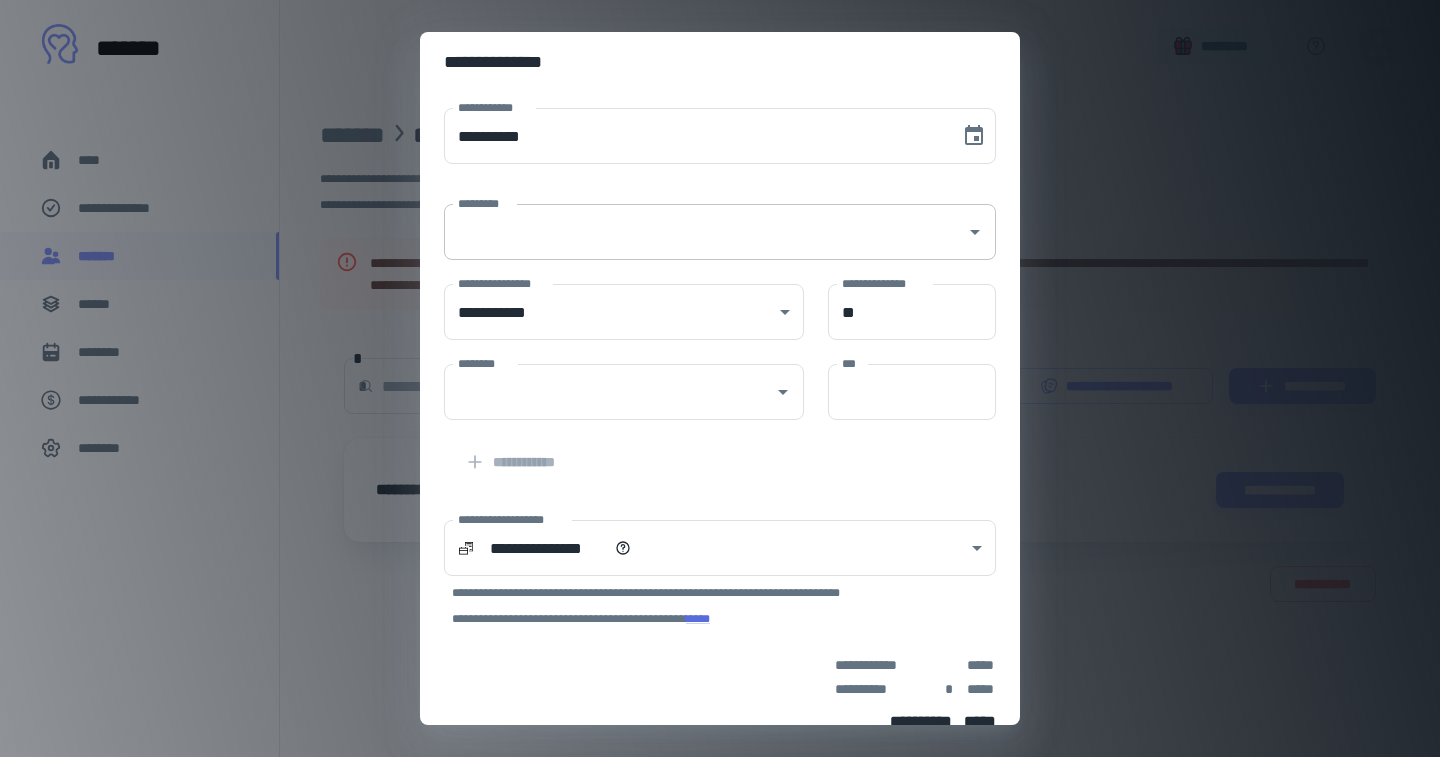 click on "*********" at bounding box center [705, 232] 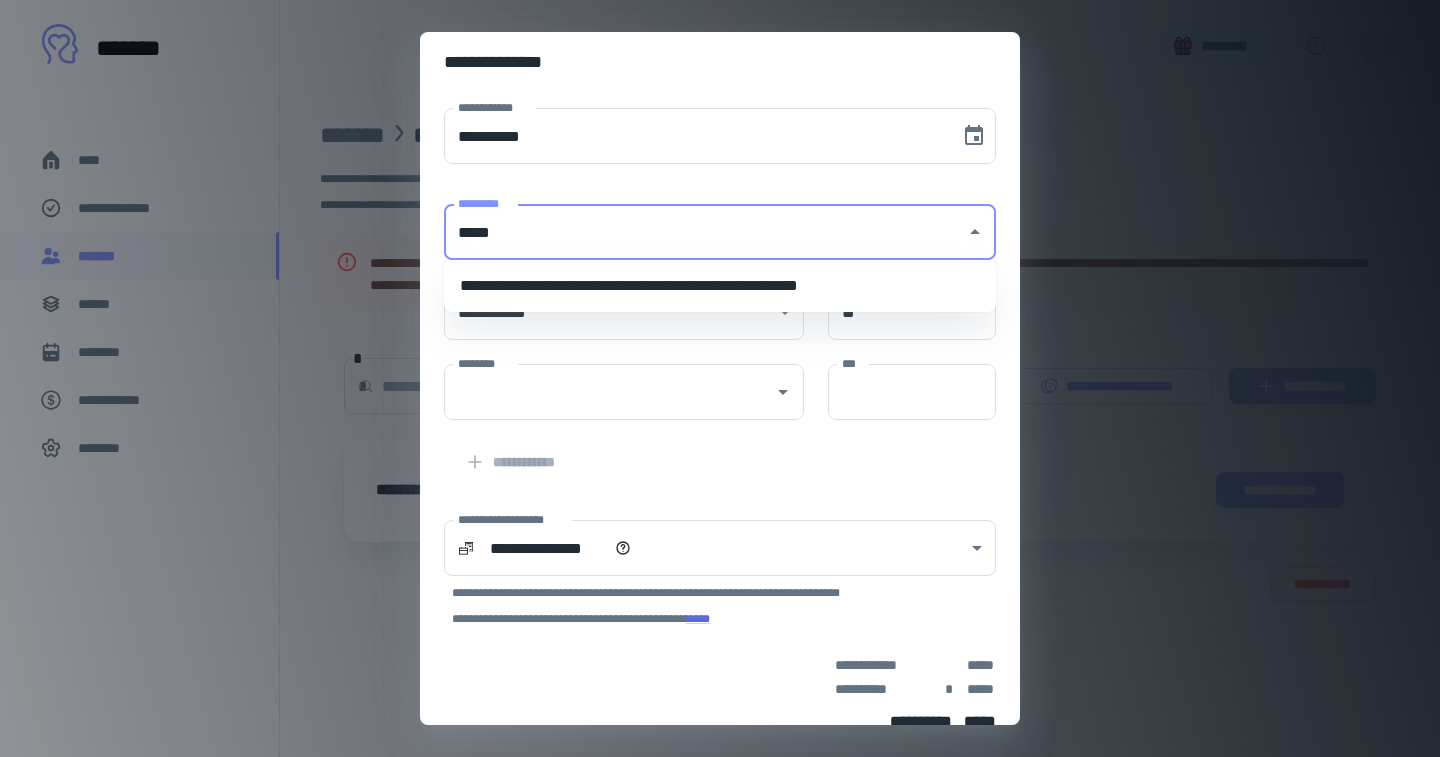 click on "**********" at bounding box center (720, 286) 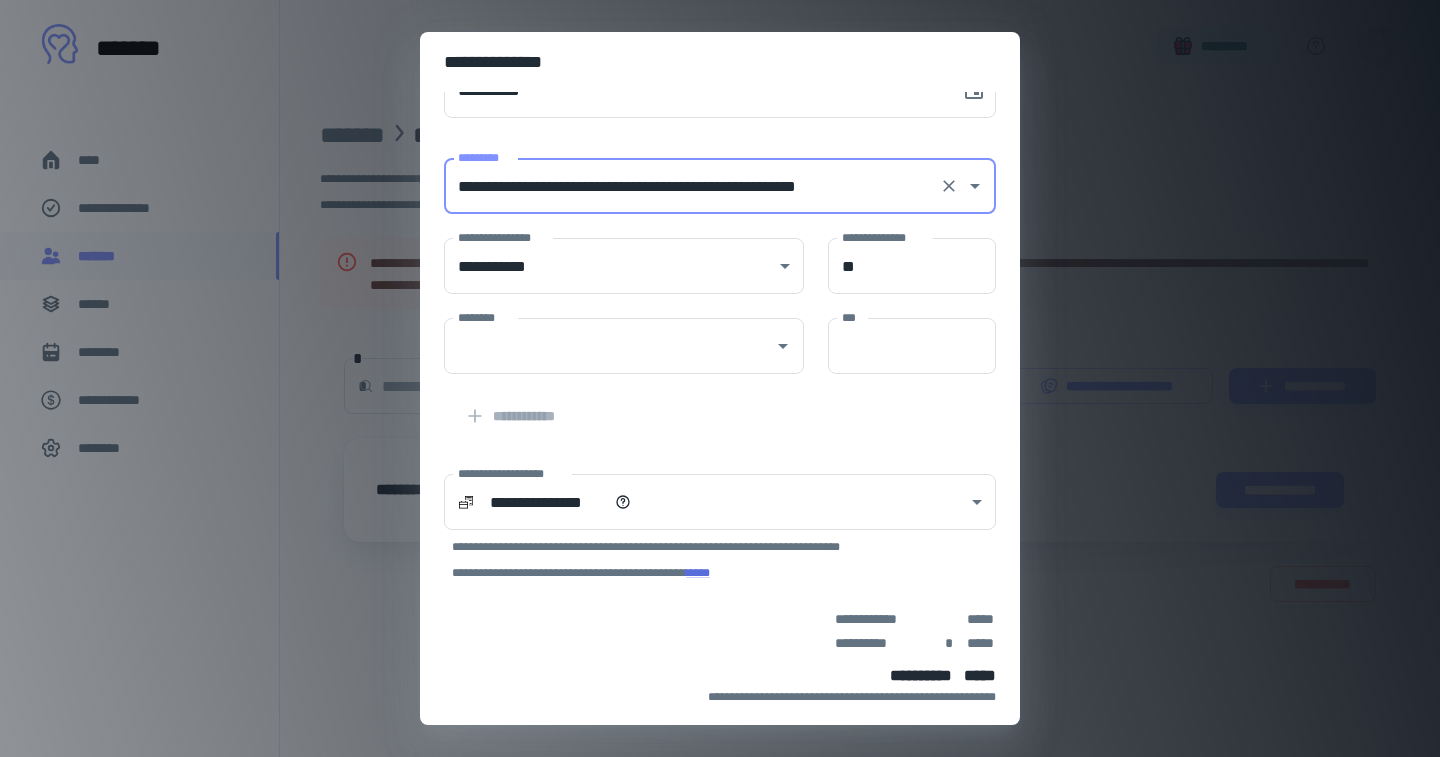 scroll, scrollTop: 48, scrollLeft: 0, axis: vertical 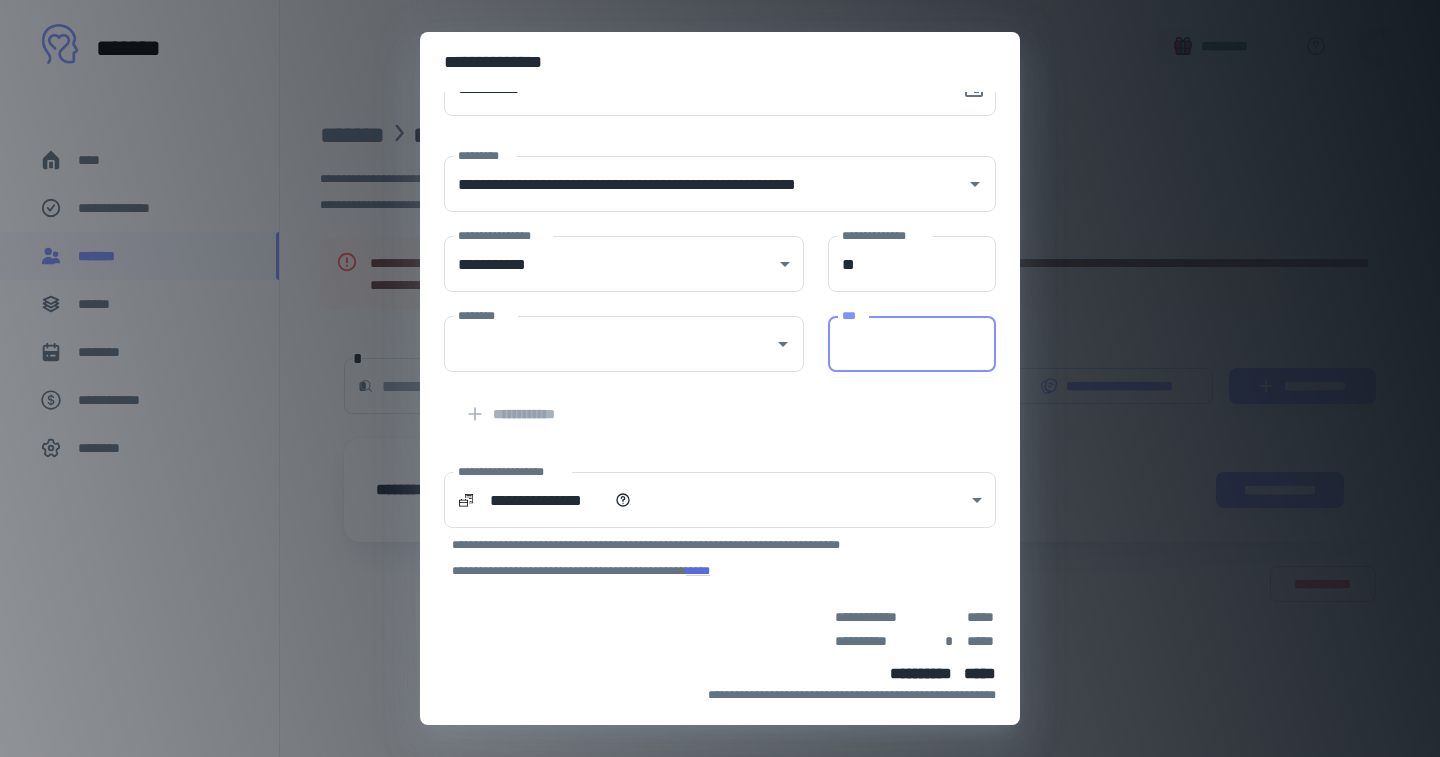 click on "***" at bounding box center (912, 344) 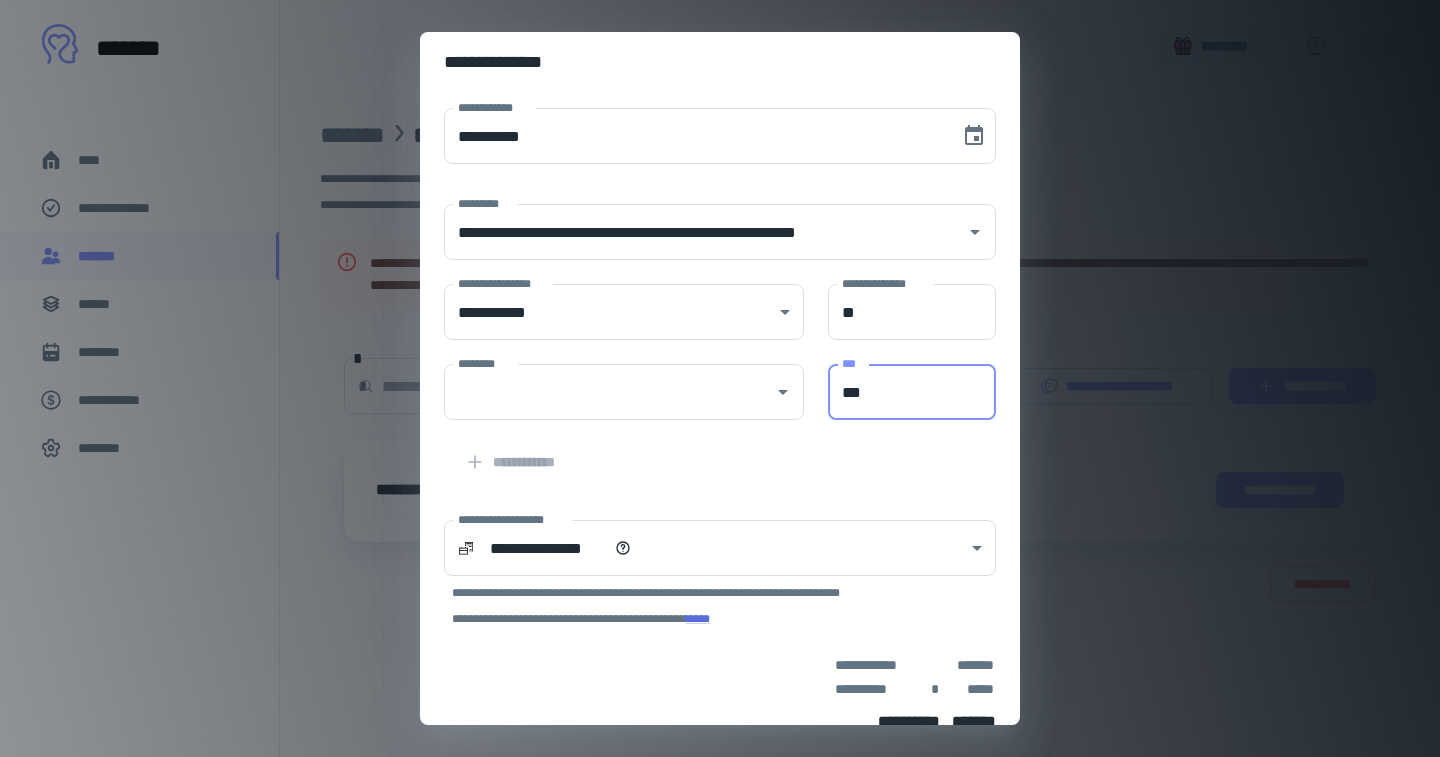 scroll, scrollTop: 0, scrollLeft: 0, axis: both 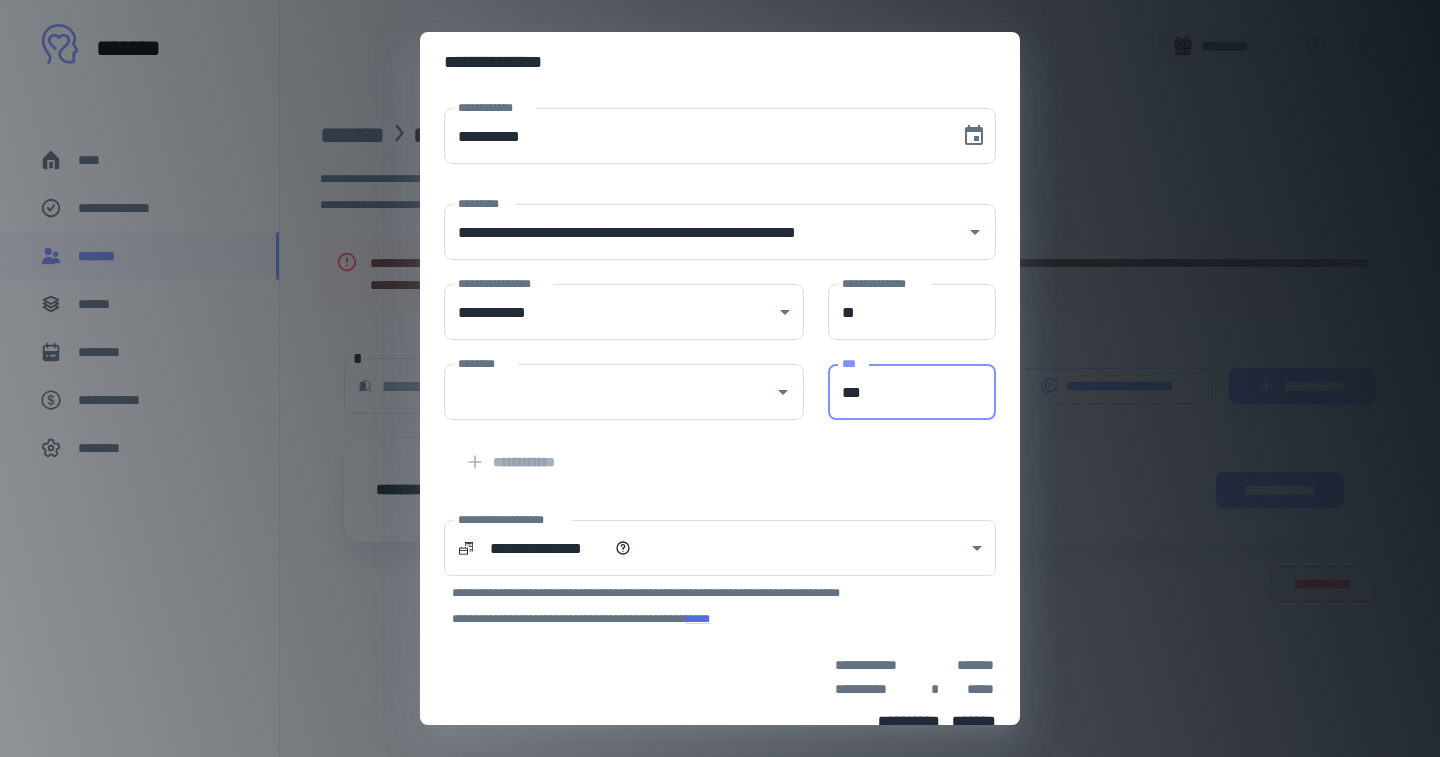type on "***" 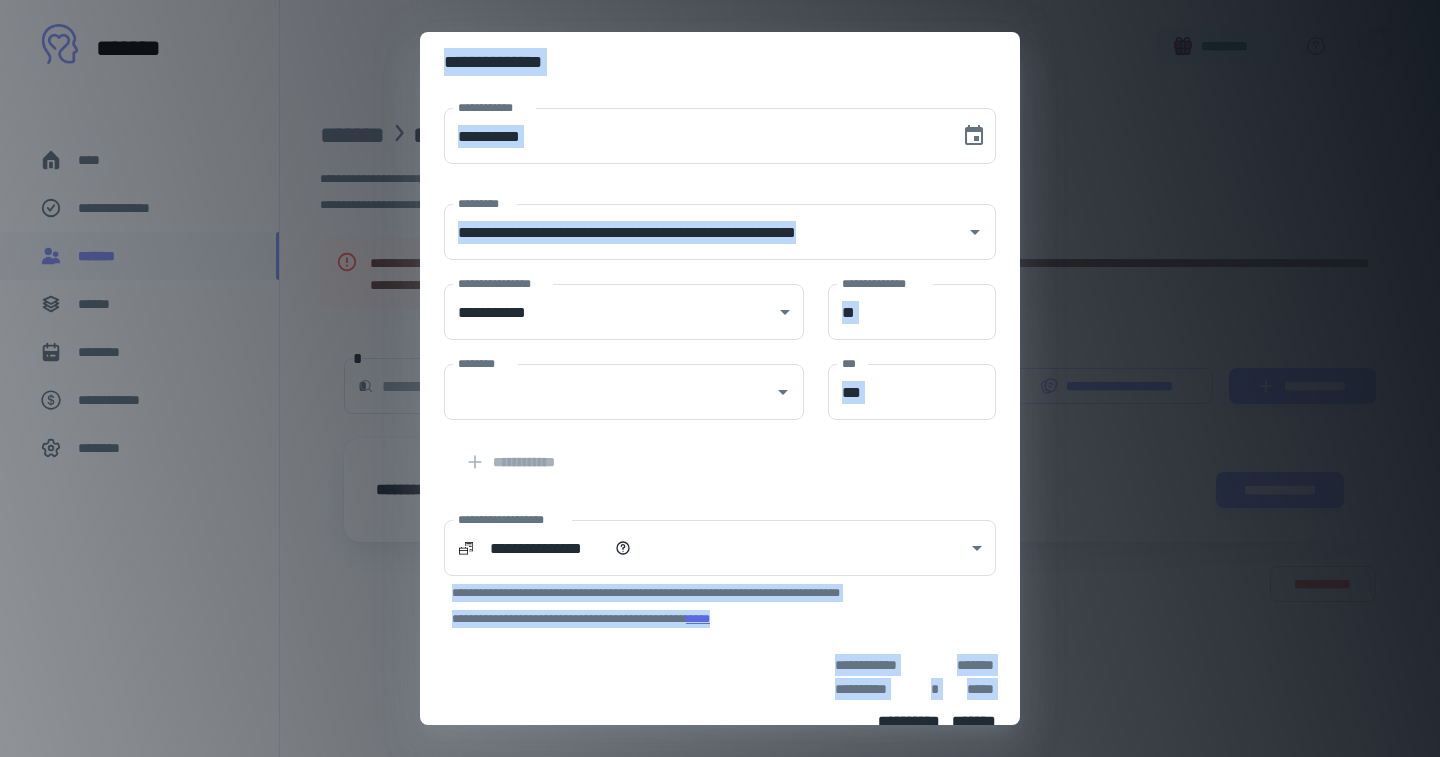 drag, startPoint x: 446, startPoint y: 56, endPoint x: 774, endPoint y: 706, distance: 728.06866 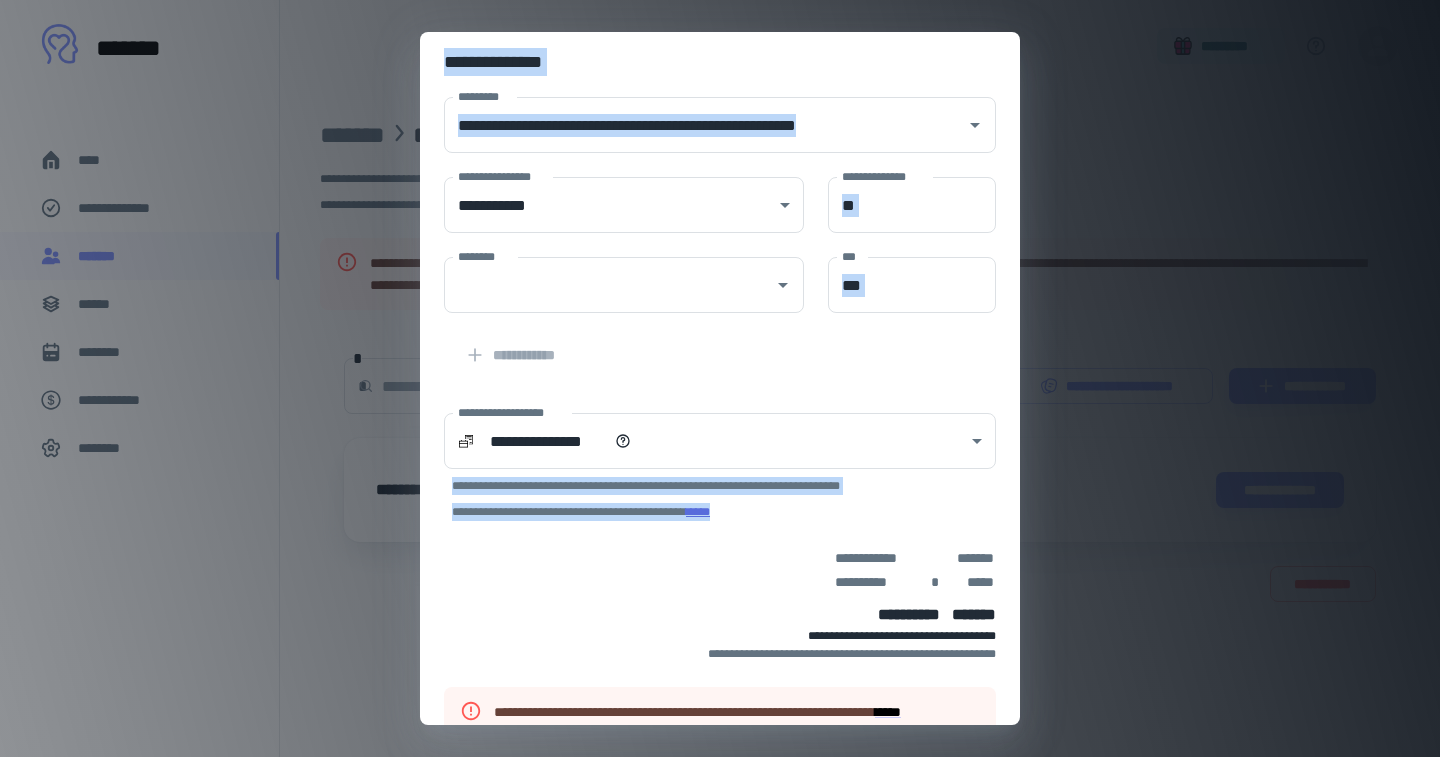 scroll, scrollTop: 221, scrollLeft: 0, axis: vertical 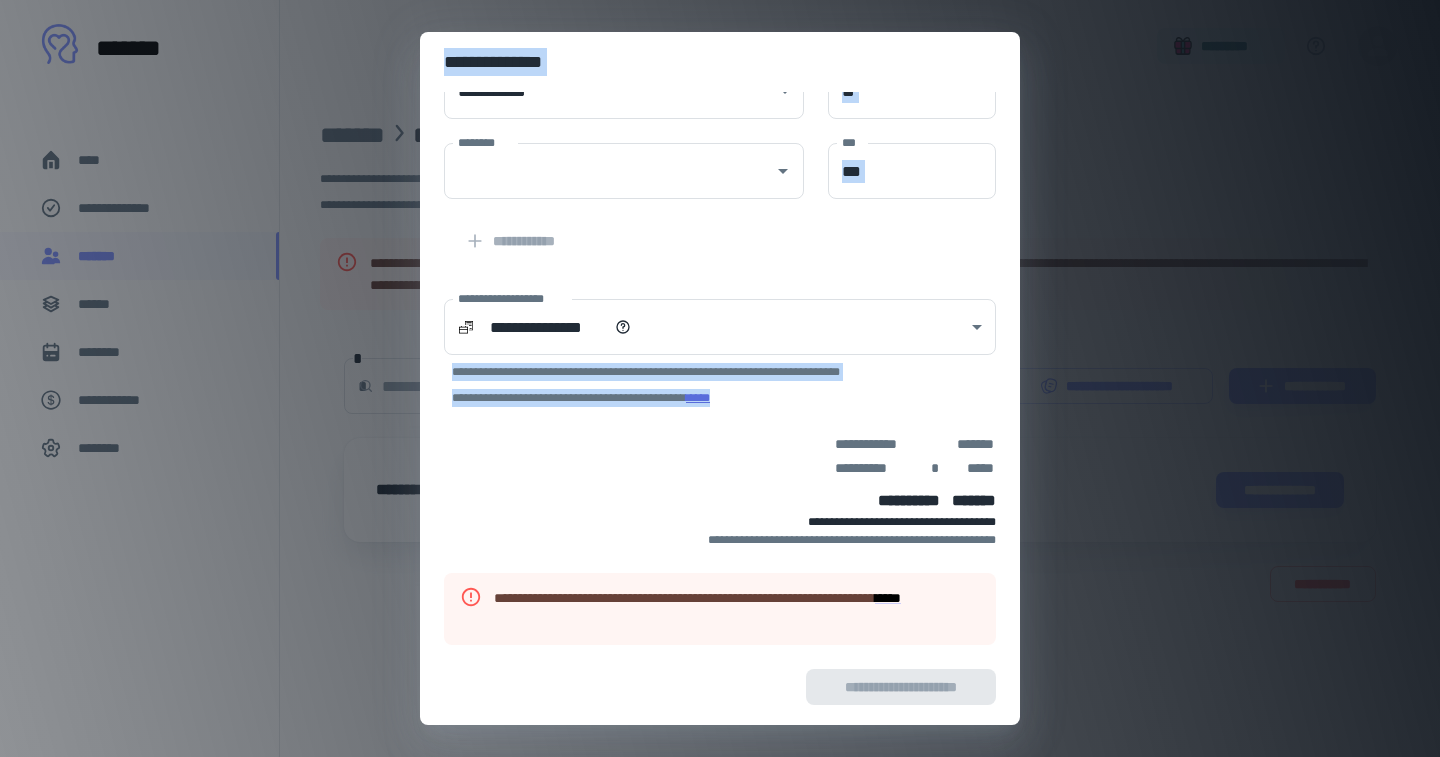 drag, startPoint x: 780, startPoint y: 700, endPoint x: 811, endPoint y: 771, distance: 77.47257 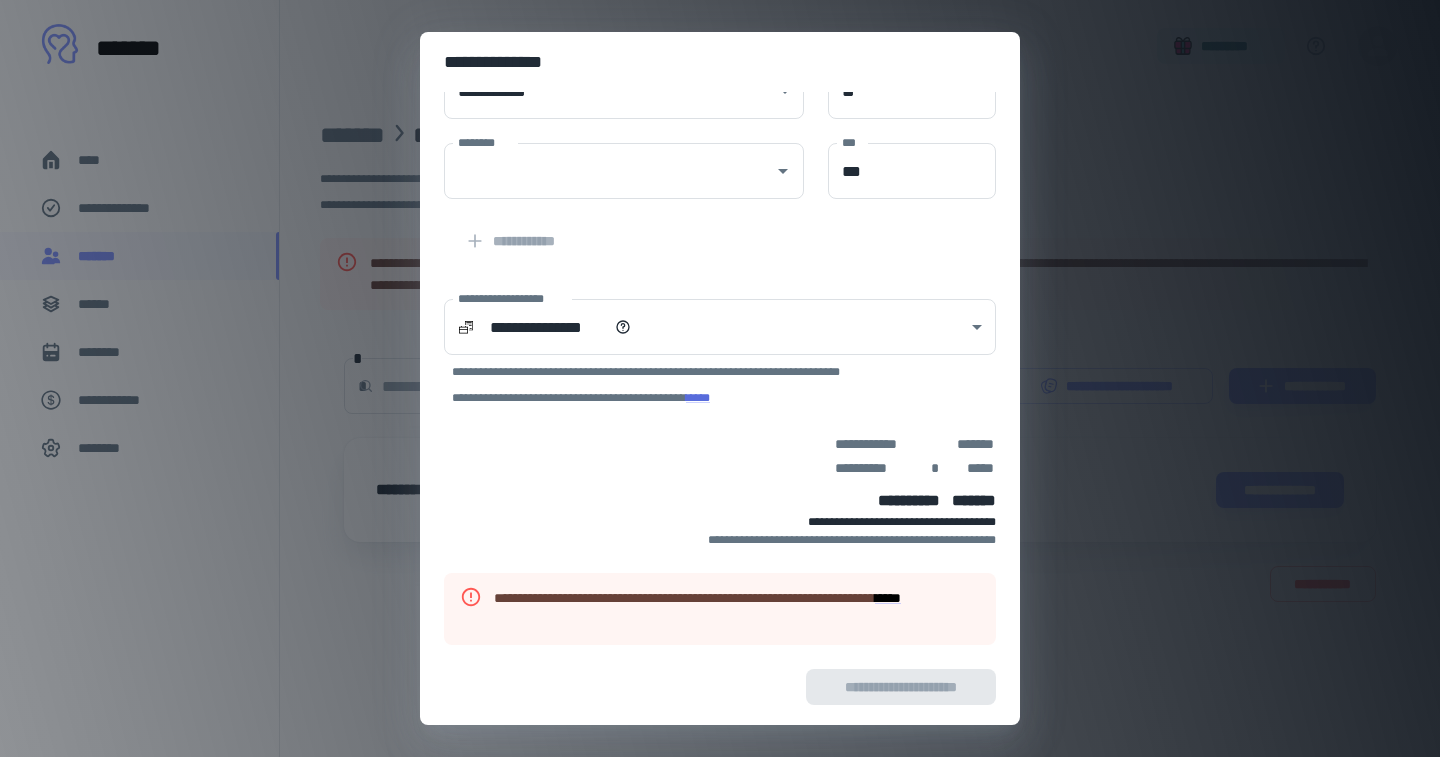 click on "**********" at bounding box center (780, 478) 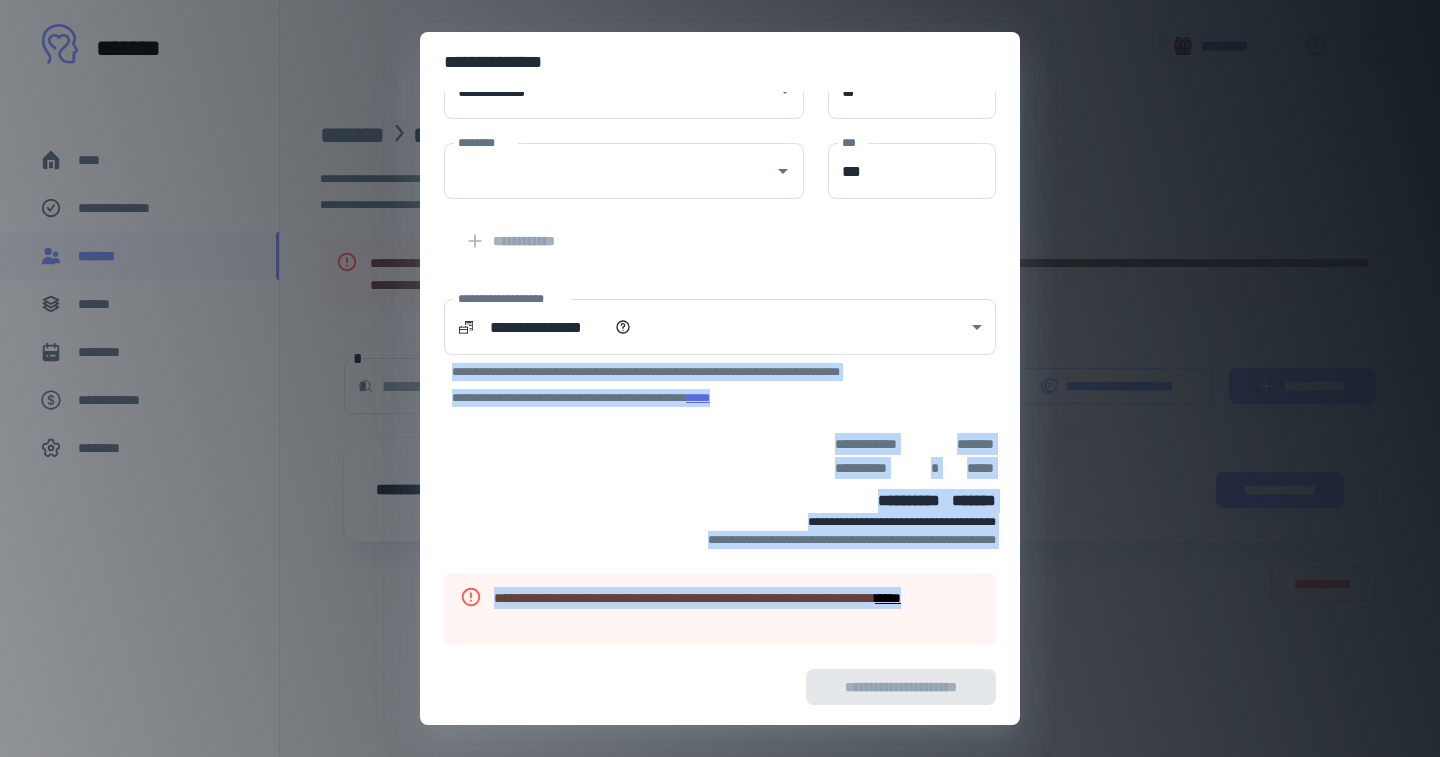 drag, startPoint x: 437, startPoint y: 267, endPoint x: 951, endPoint y: 675, distance: 656.2469 